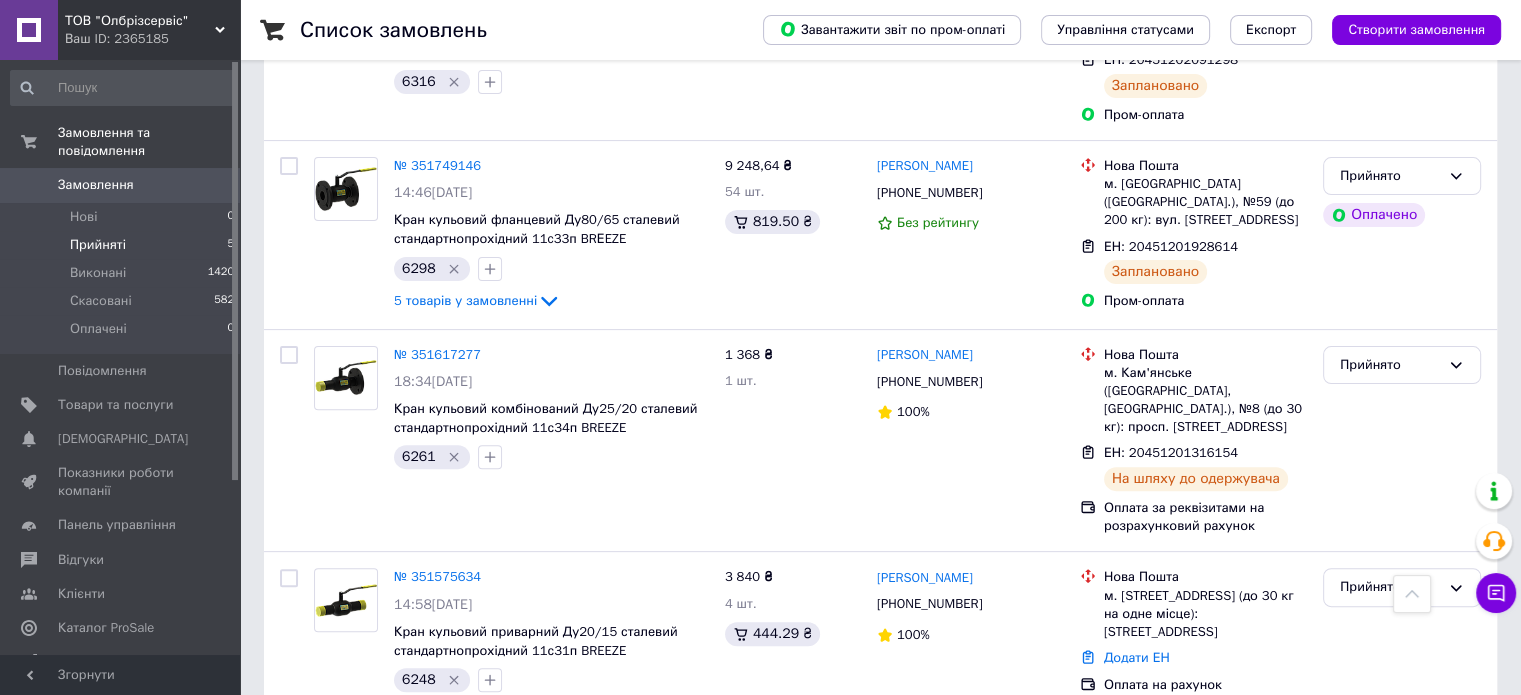 scroll, scrollTop: 0, scrollLeft: 0, axis: both 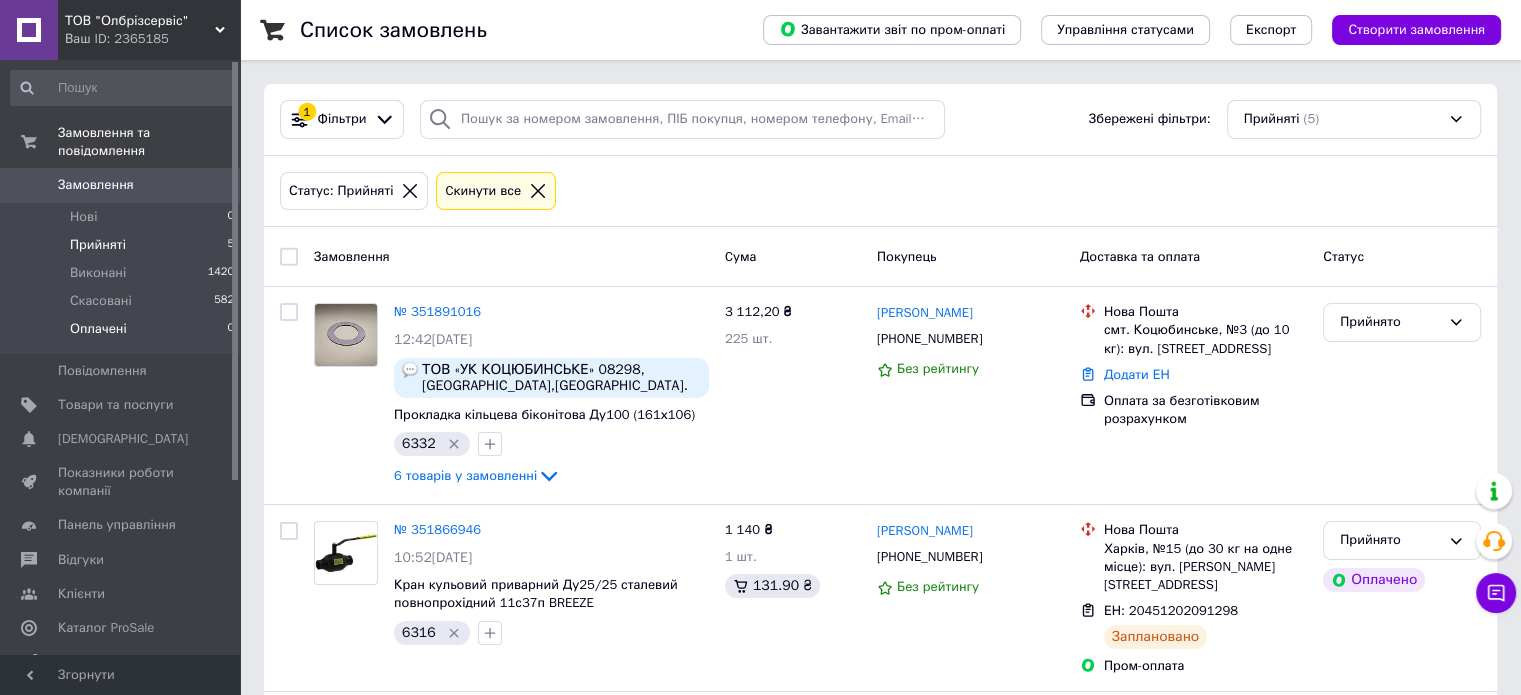 click on "Оплачені 0" at bounding box center (123, 334) 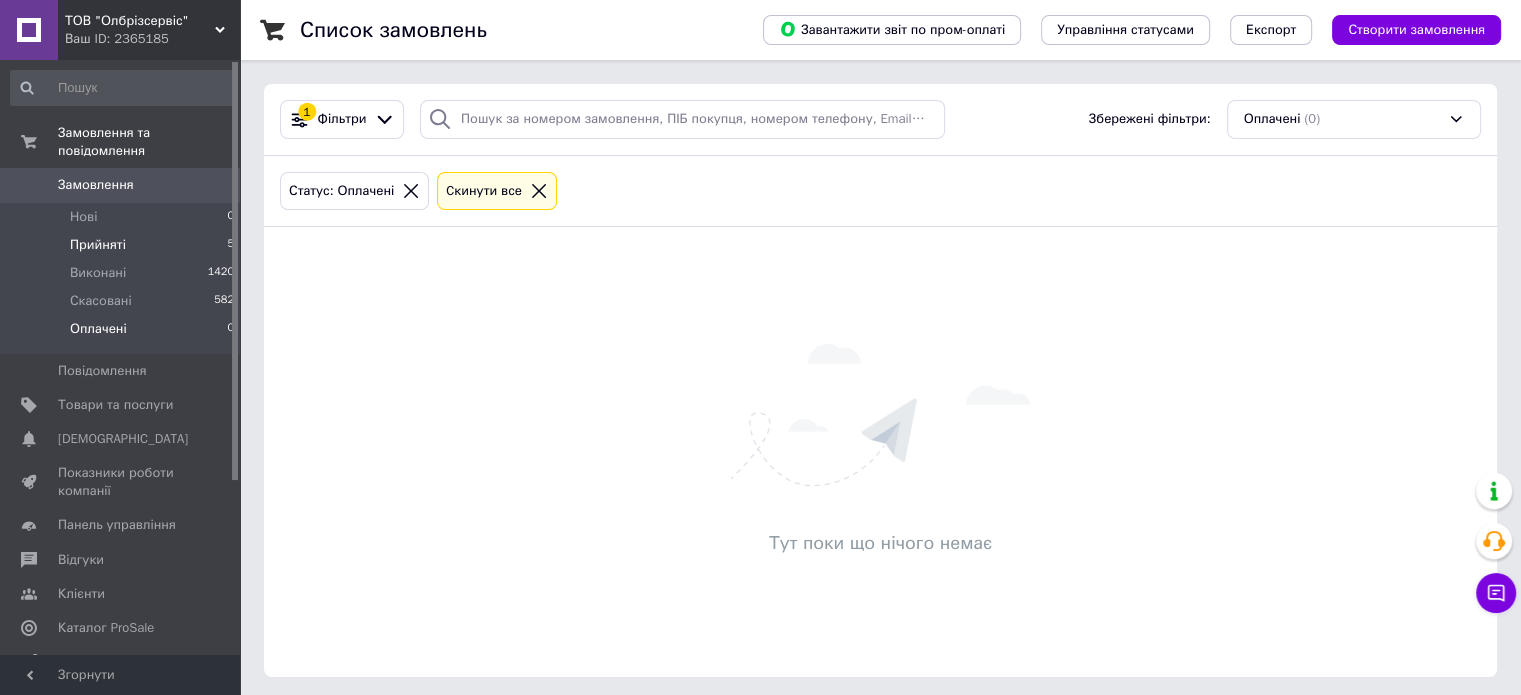 click on "Прийняті" at bounding box center (98, 245) 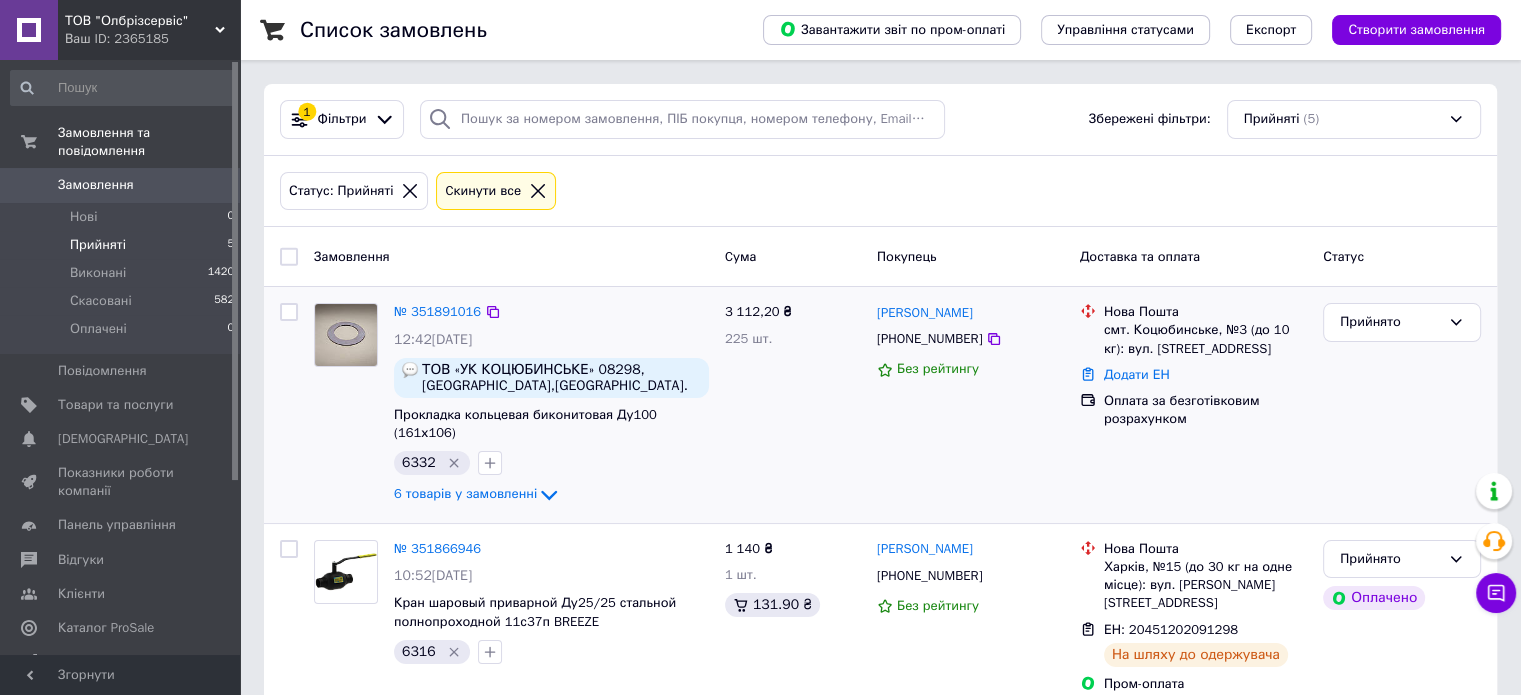 click on "[PHONE_NUMBER]" at bounding box center (929, 339) 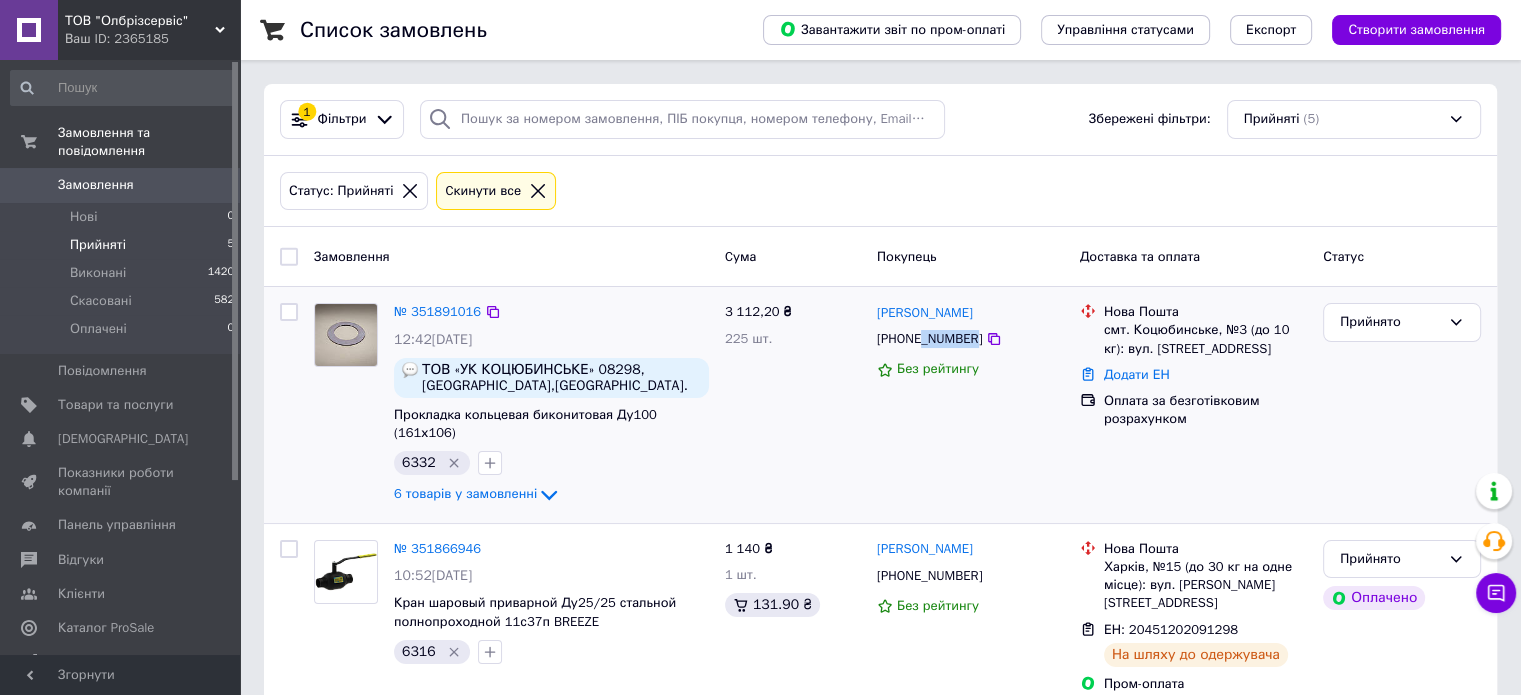 drag, startPoint x: 920, startPoint y: 339, endPoint x: 967, endPoint y: 343, distance: 47.169907 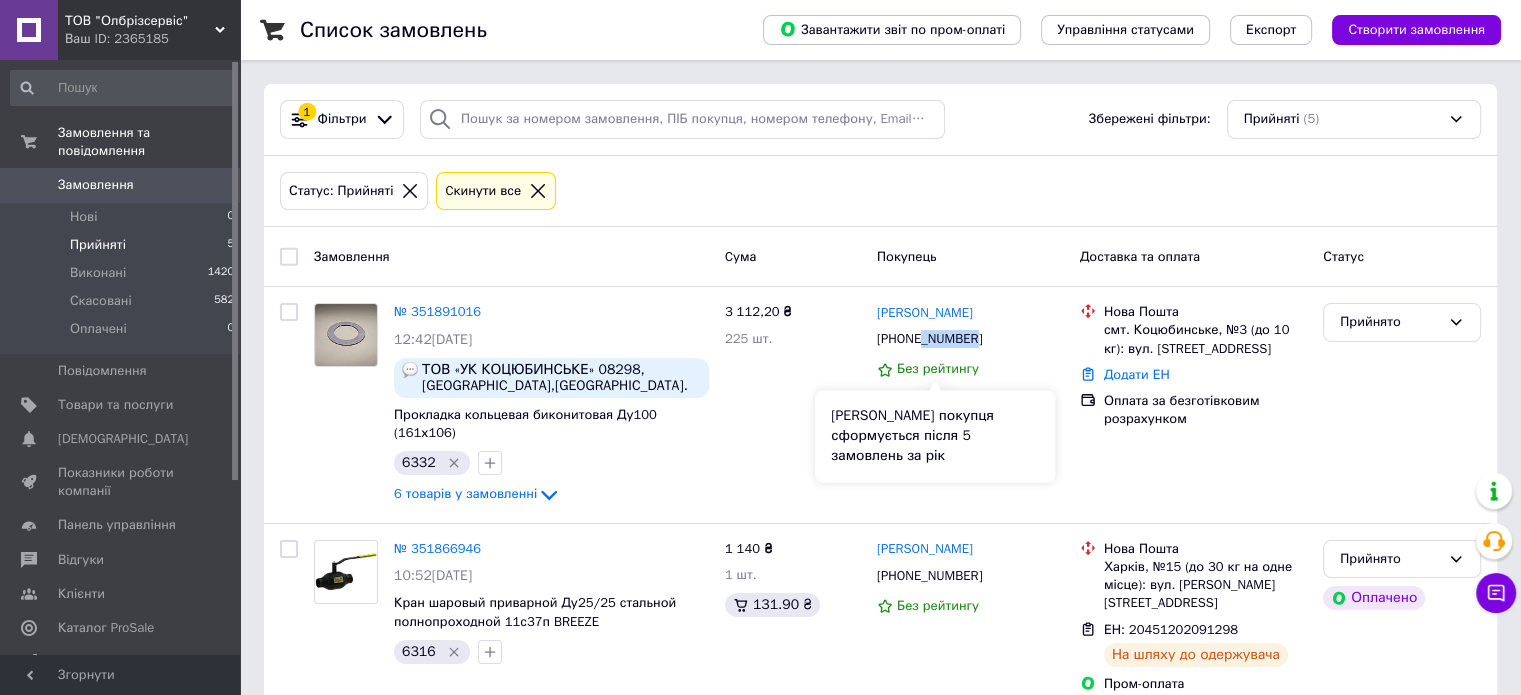 copy on "0232136" 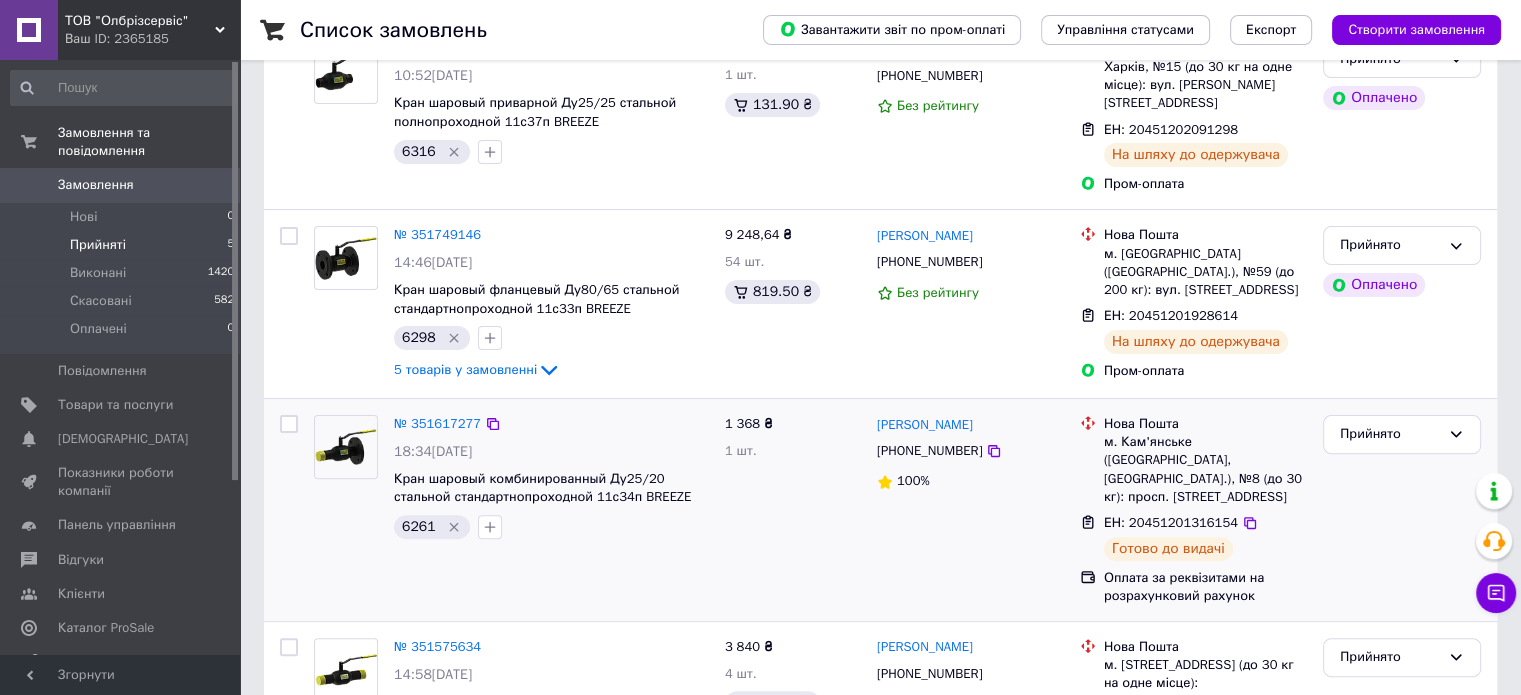 scroll, scrollTop: 551, scrollLeft: 0, axis: vertical 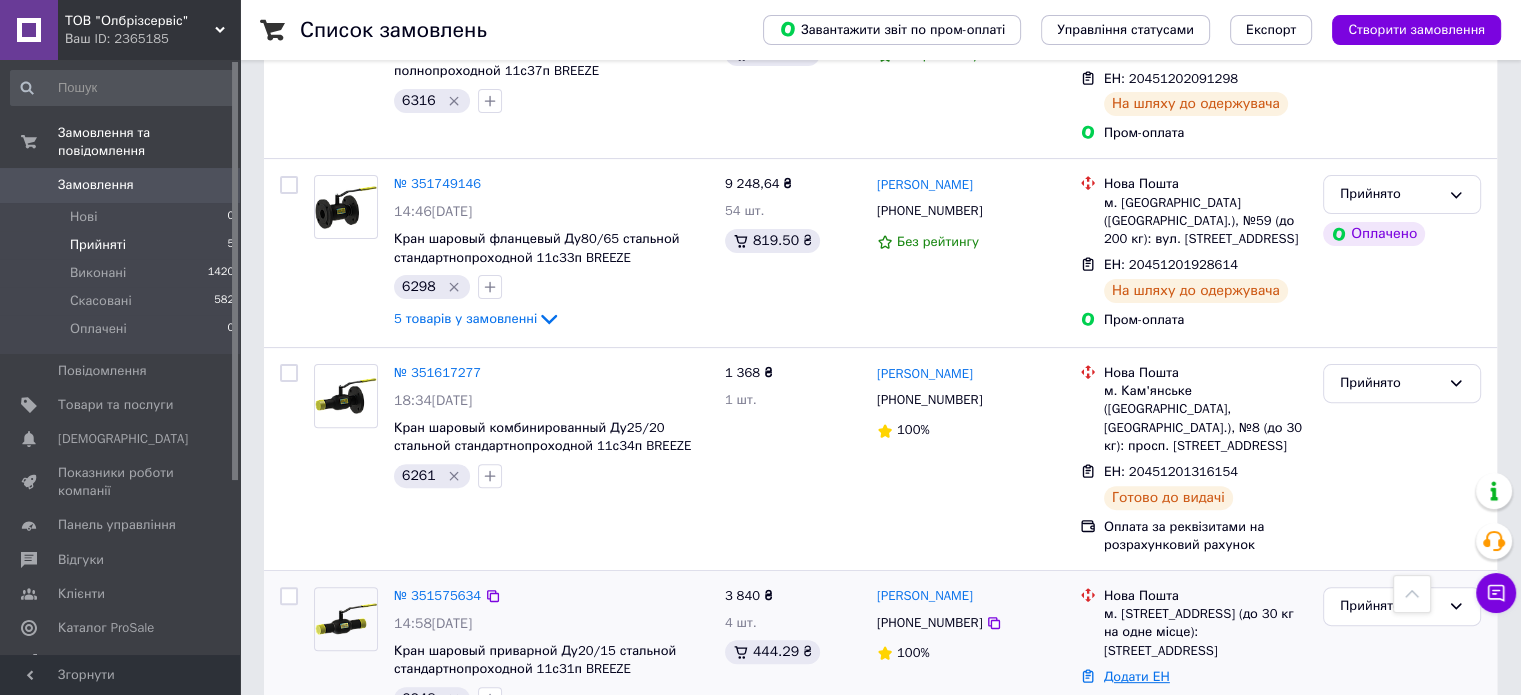 click on "Додати ЕН" at bounding box center [1137, 676] 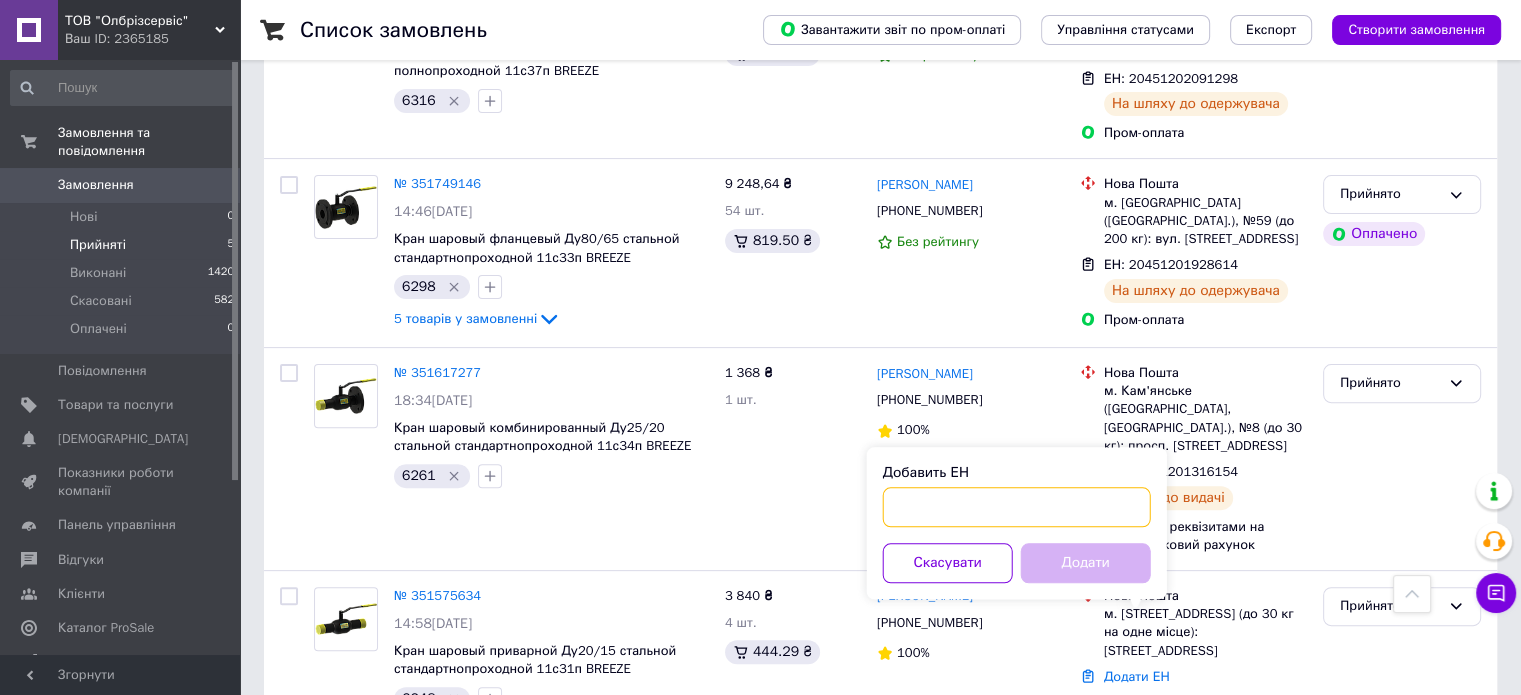 click on "Добавить ЕН" at bounding box center [1017, 507] 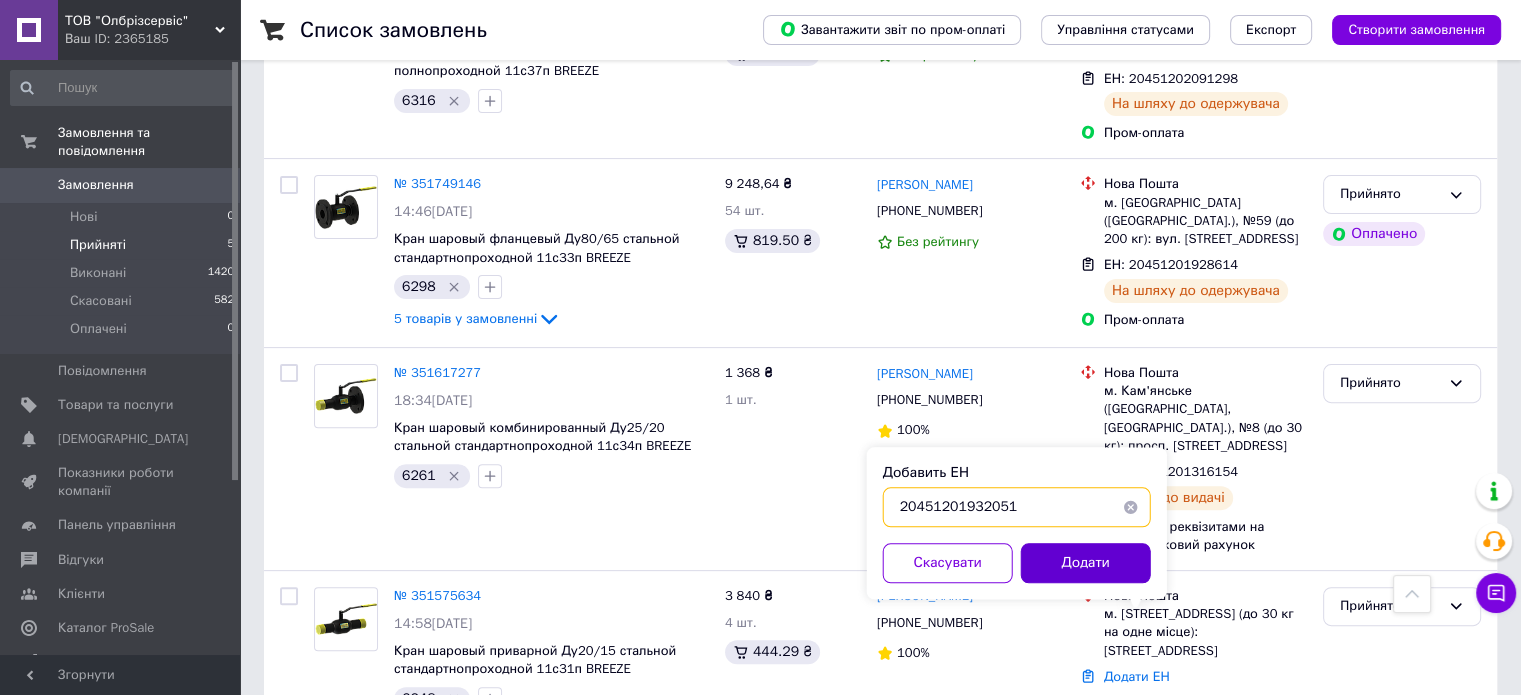 type on "20451201932051" 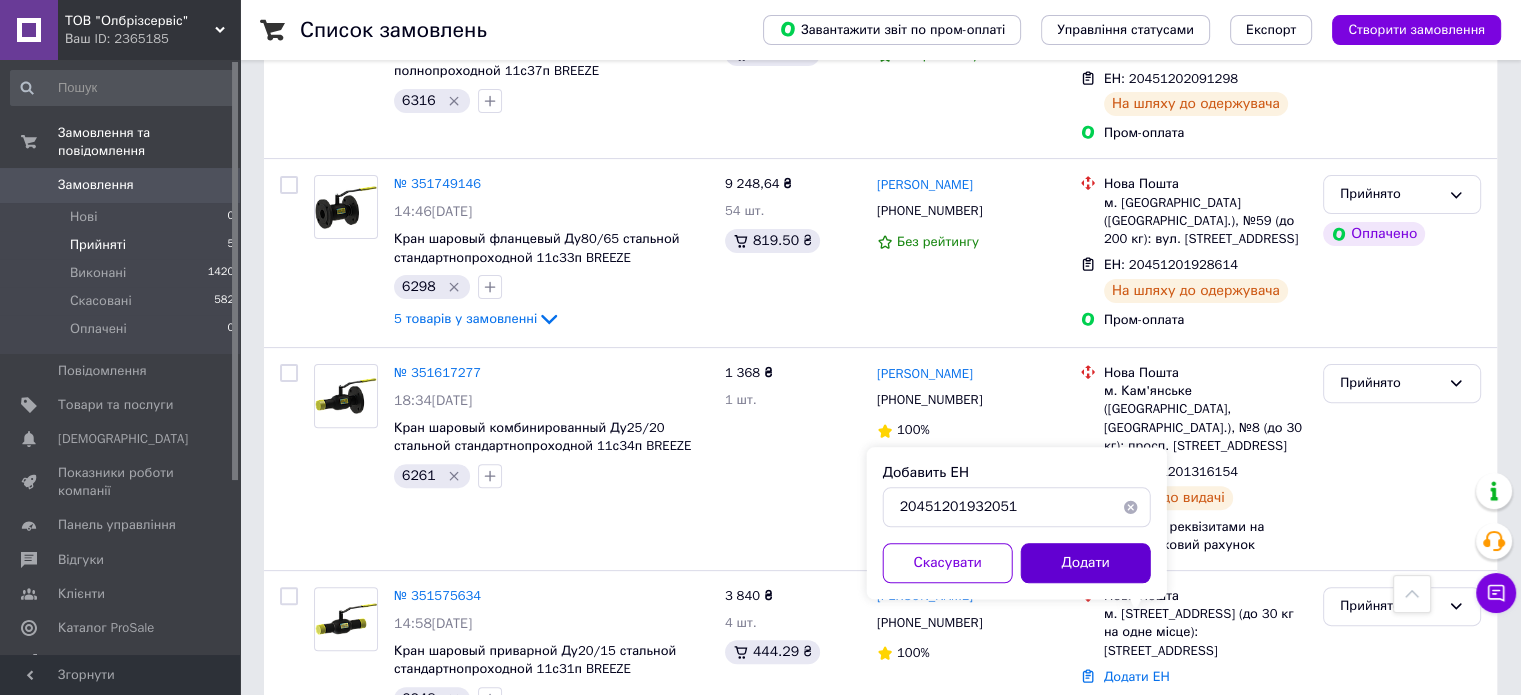 click on "Додати" at bounding box center [1086, 563] 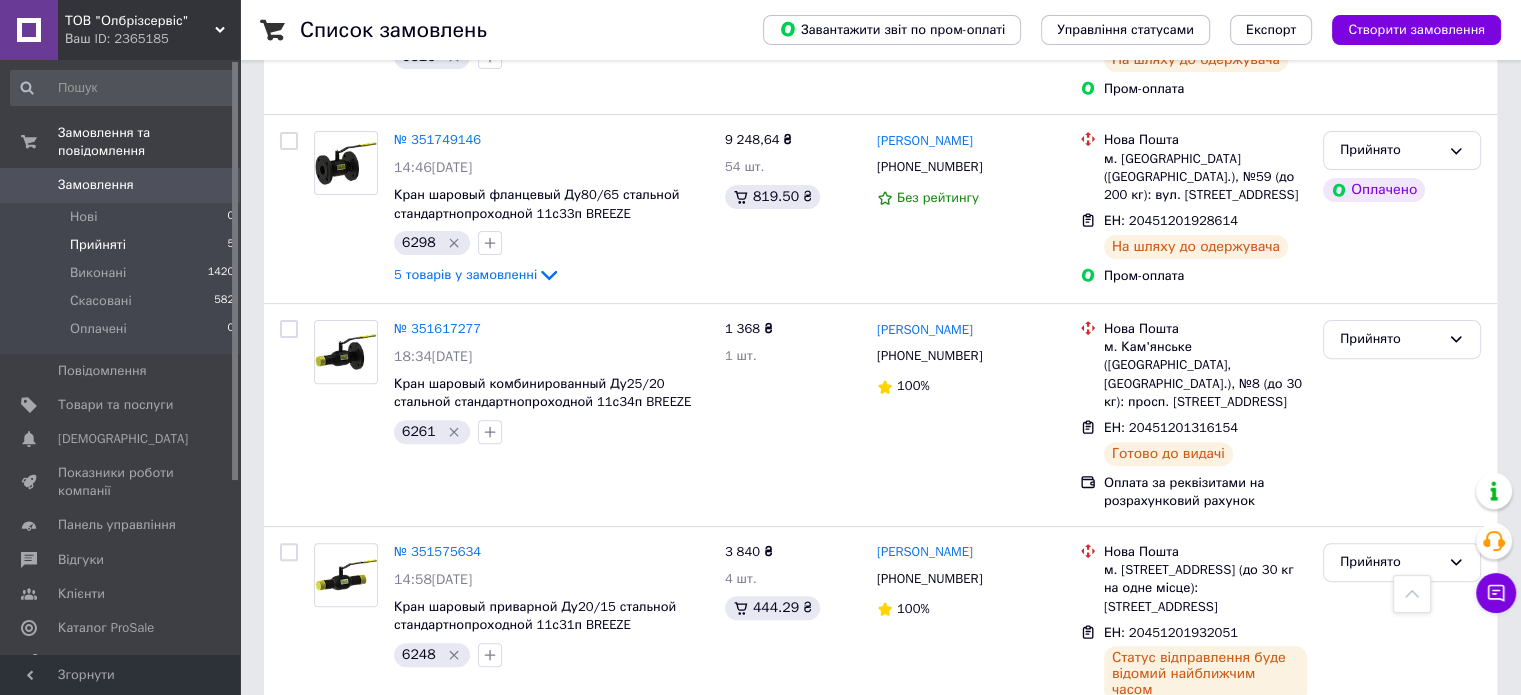 scroll, scrollTop: 95, scrollLeft: 0, axis: vertical 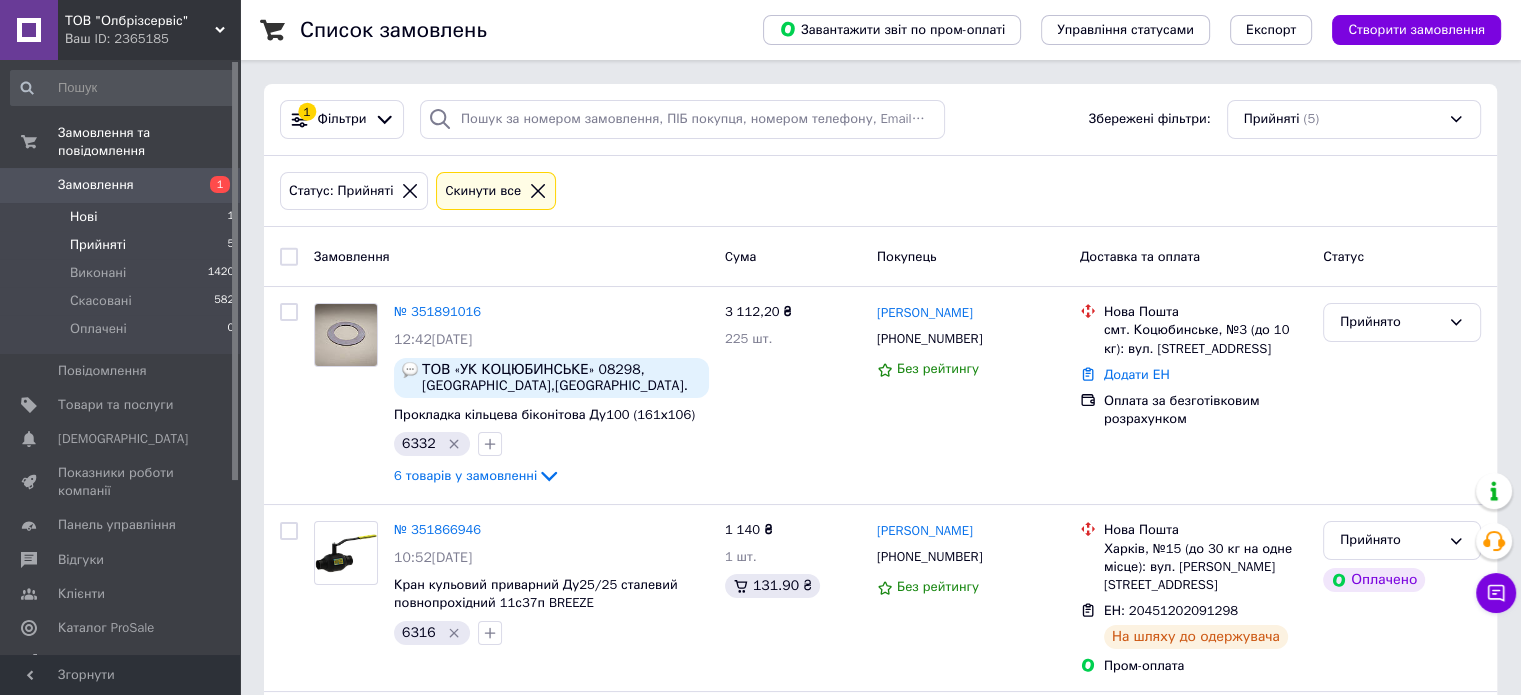 click on "Нові" at bounding box center (83, 217) 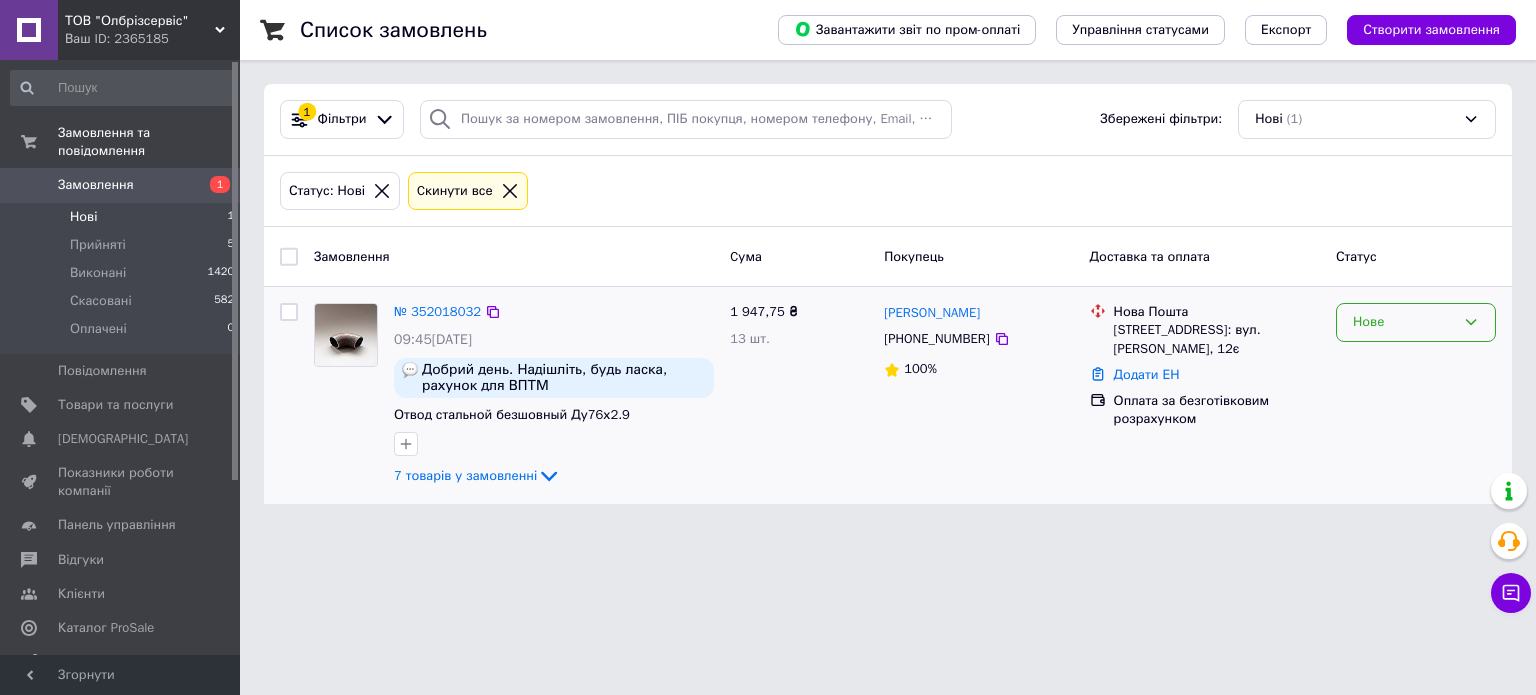 click on "Нове" at bounding box center [1404, 322] 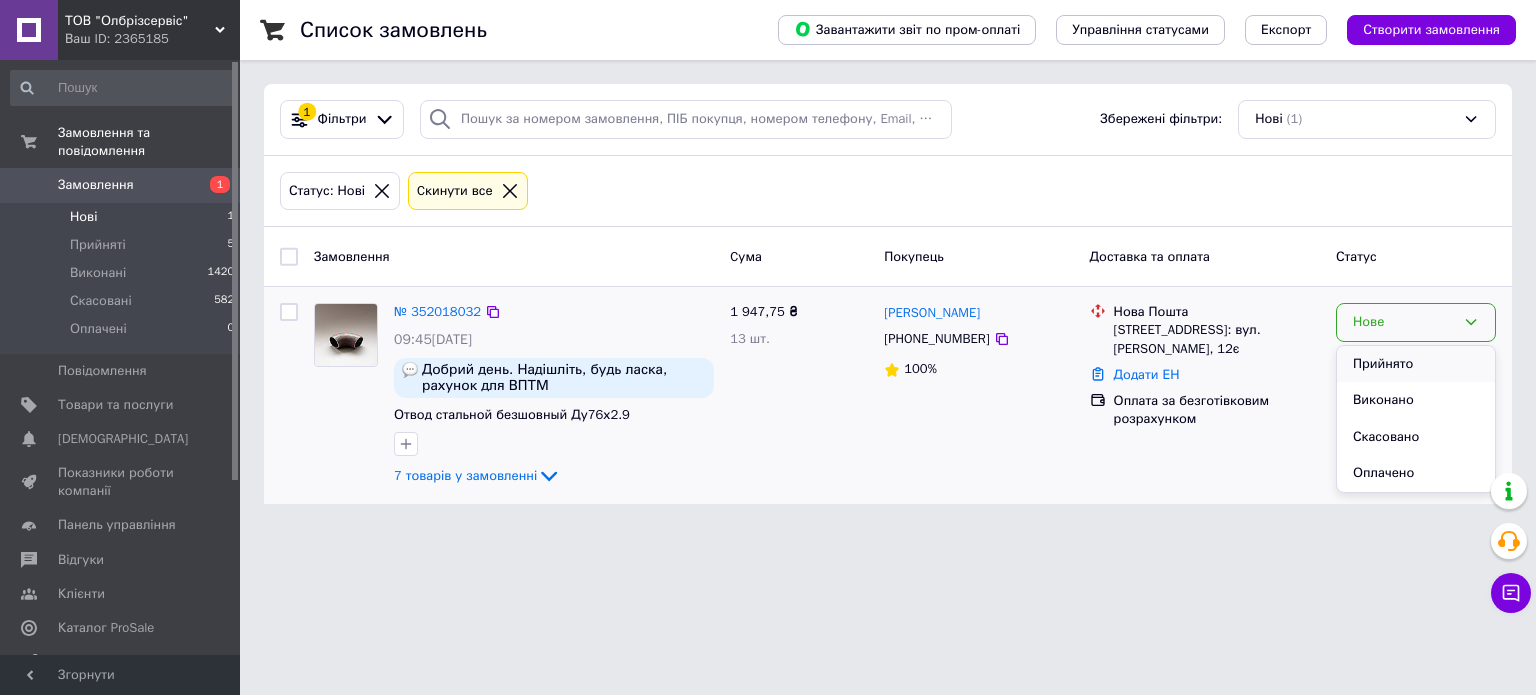 click on "Прийнято" at bounding box center (1416, 364) 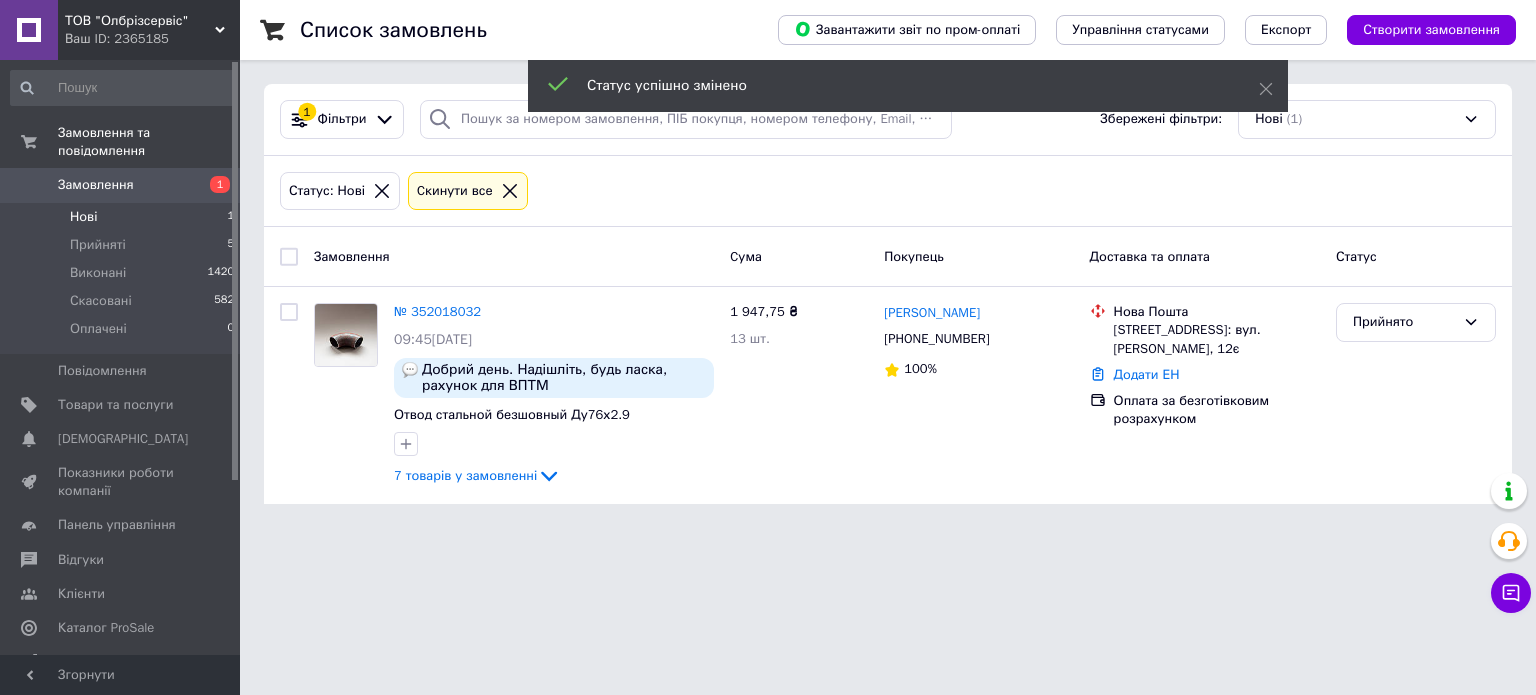click on "Вадим Шибика" at bounding box center [932, 313] 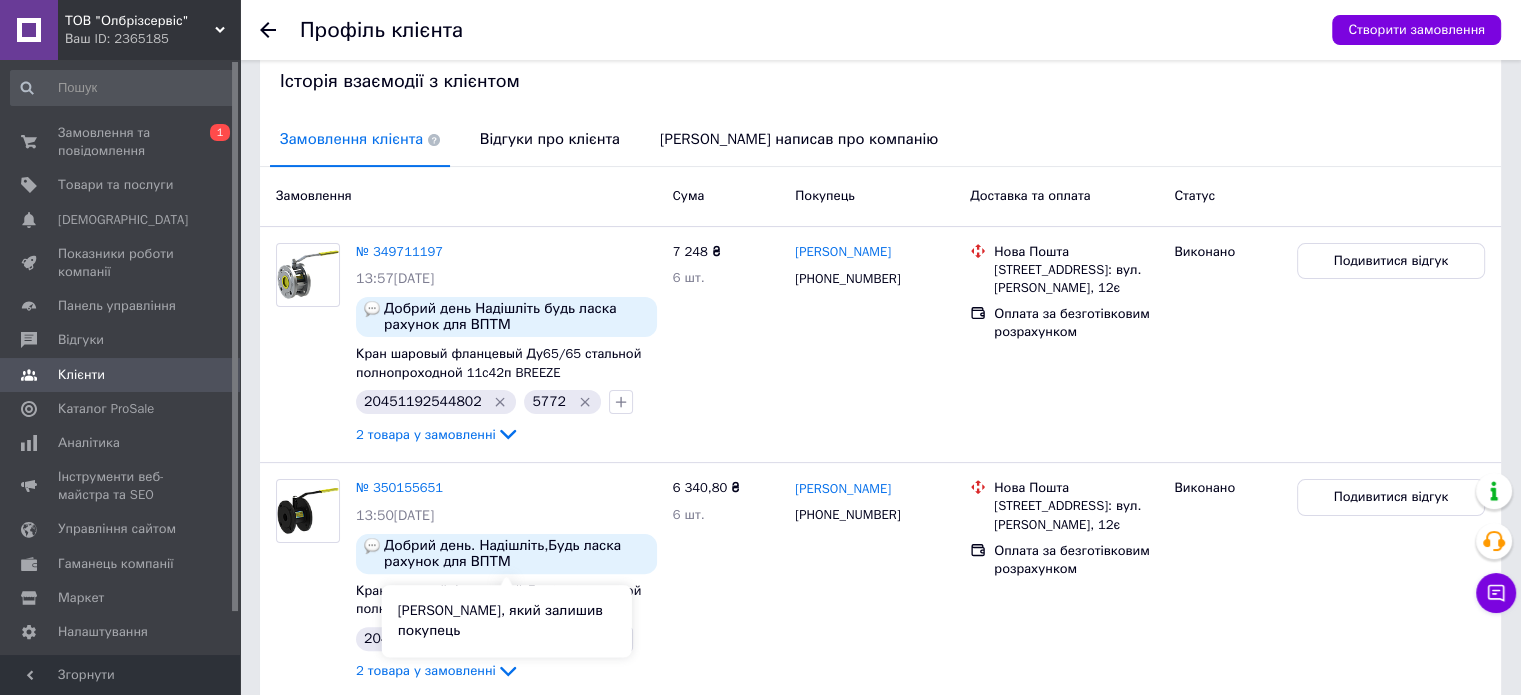 scroll, scrollTop: 706, scrollLeft: 0, axis: vertical 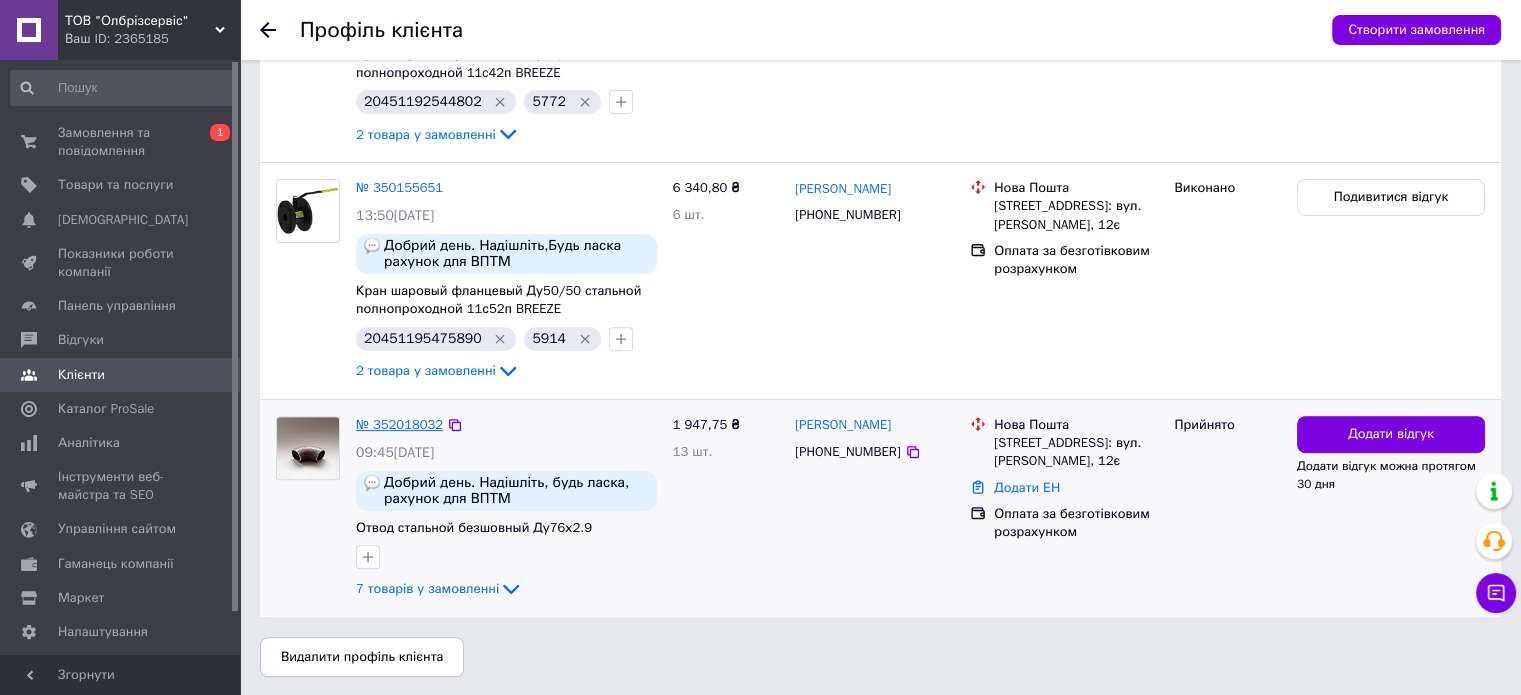 click on "№ 352018032" at bounding box center (399, 424) 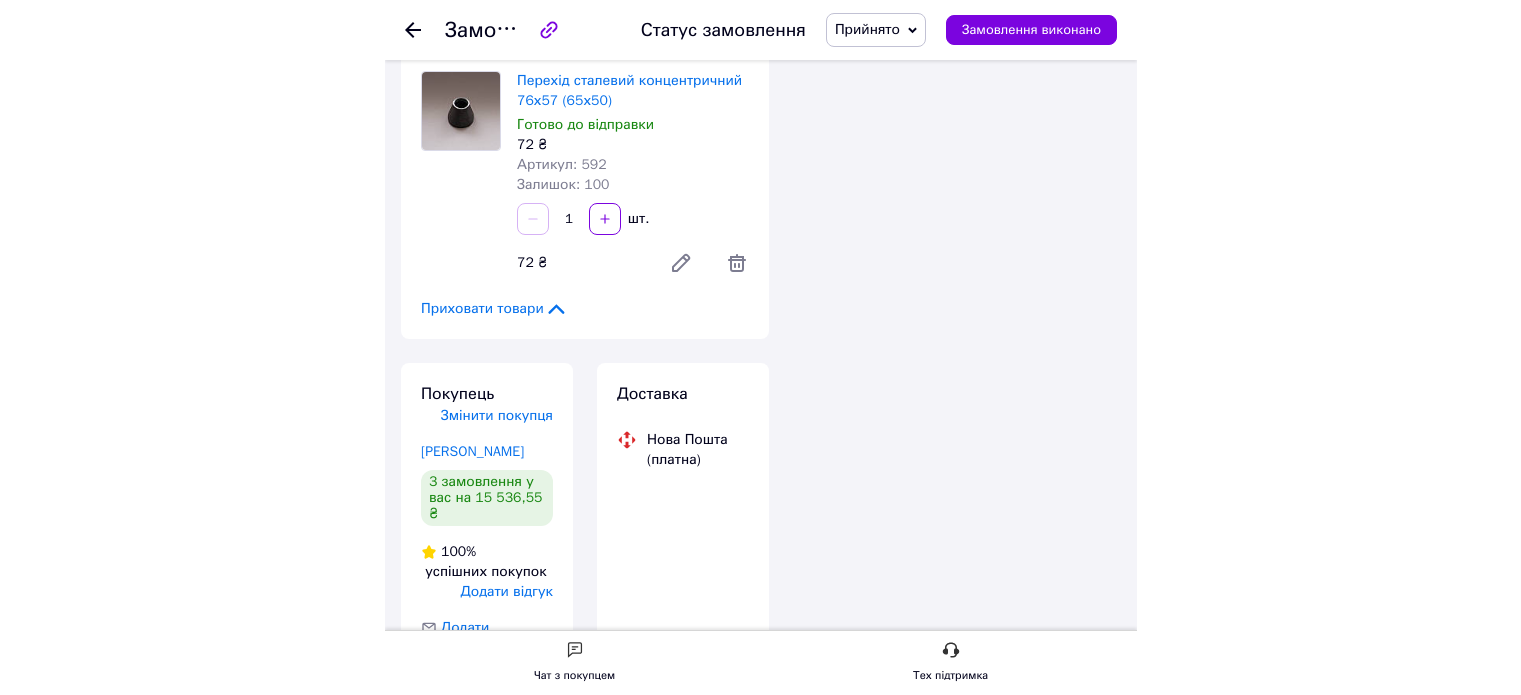 scroll, scrollTop: 1118, scrollLeft: 0, axis: vertical 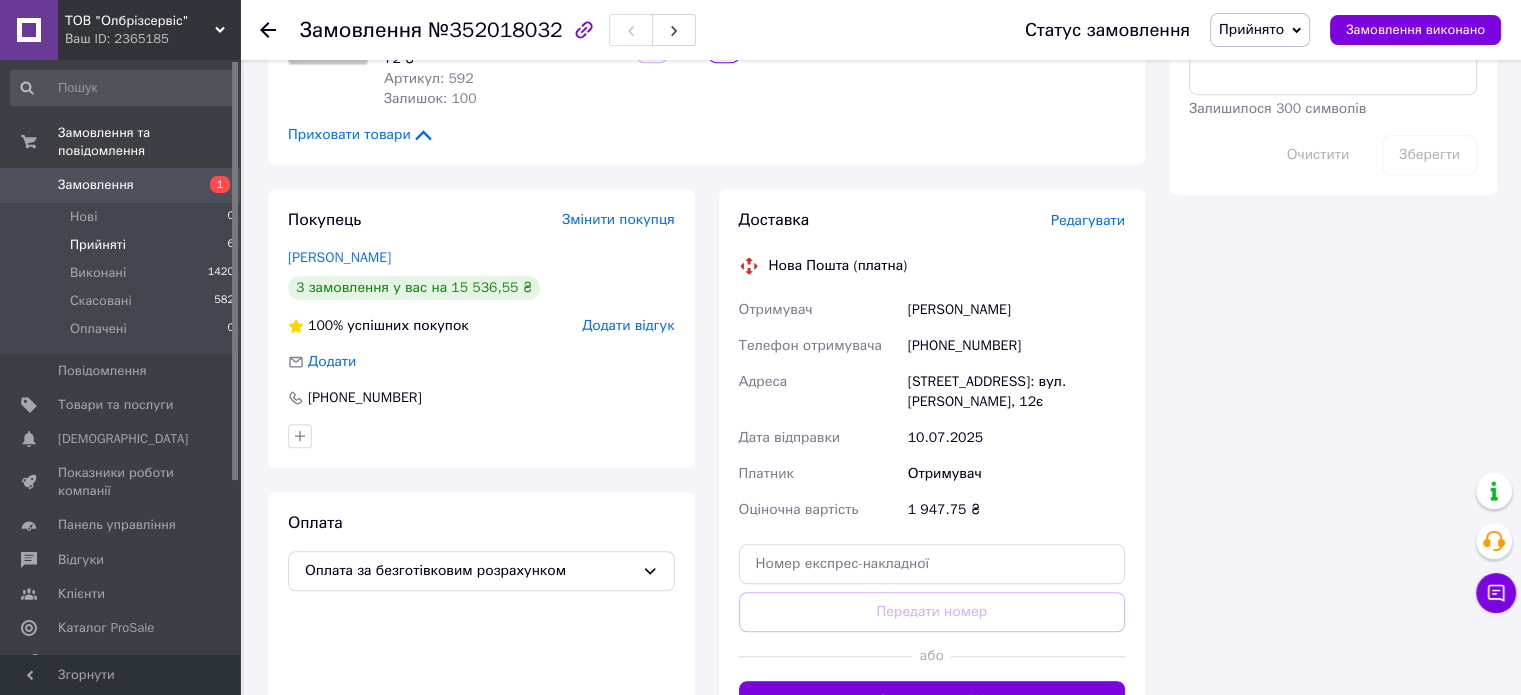 click on "Прийняті" at bounding box center (98, 245) 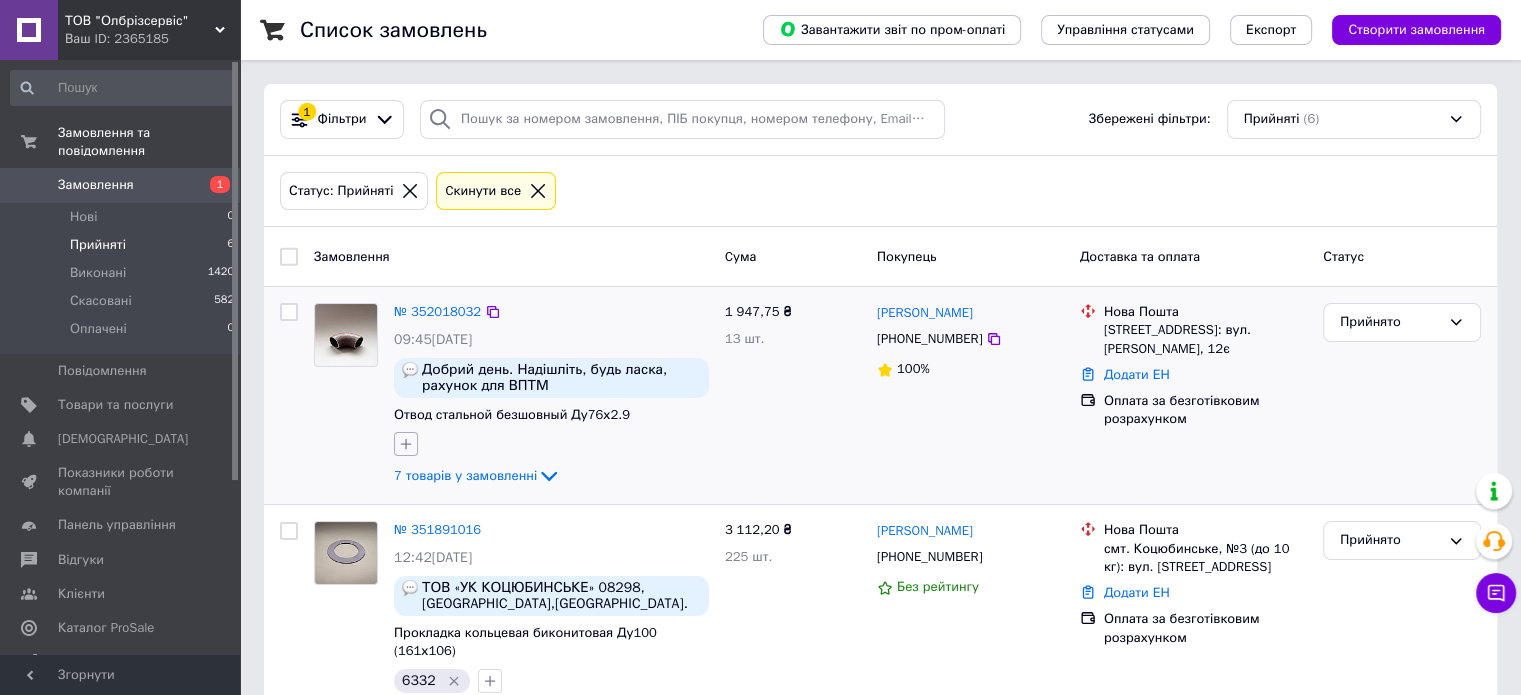 click 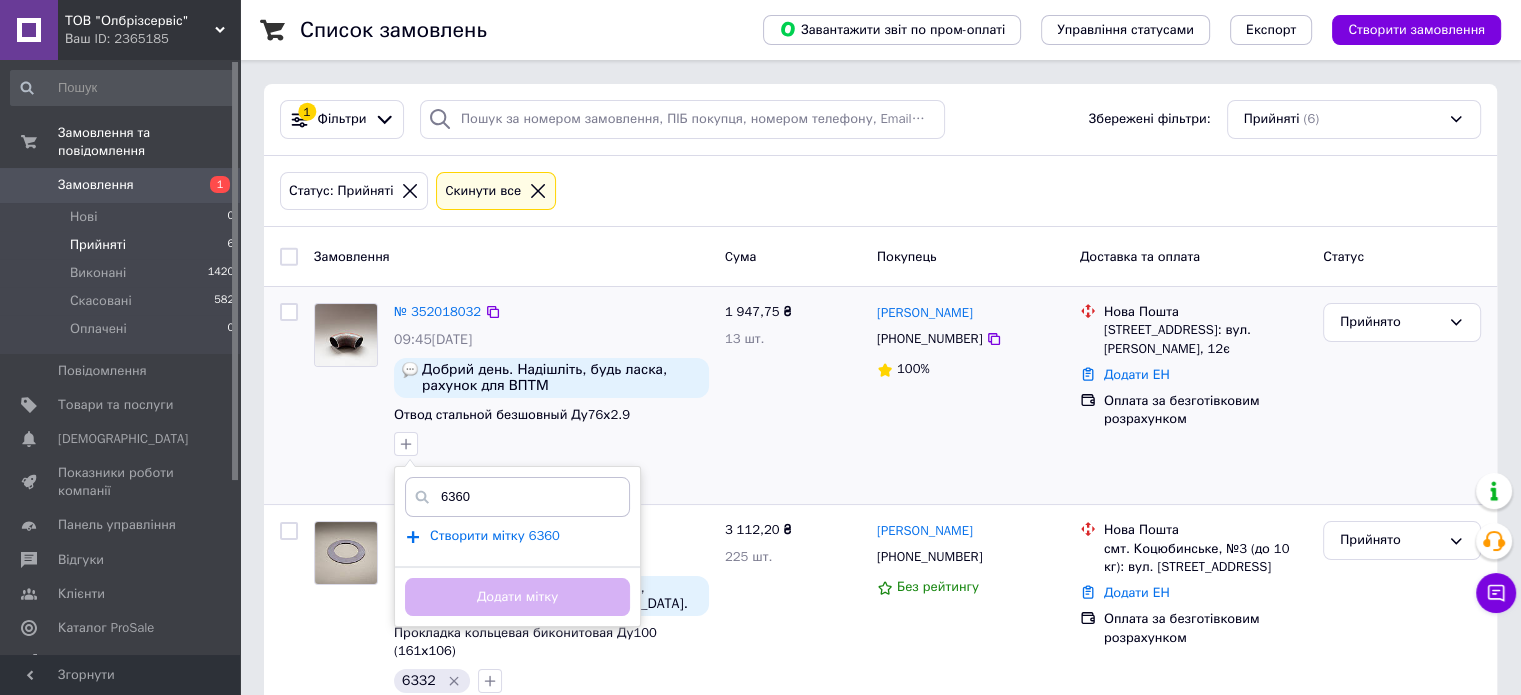 type on "6360" 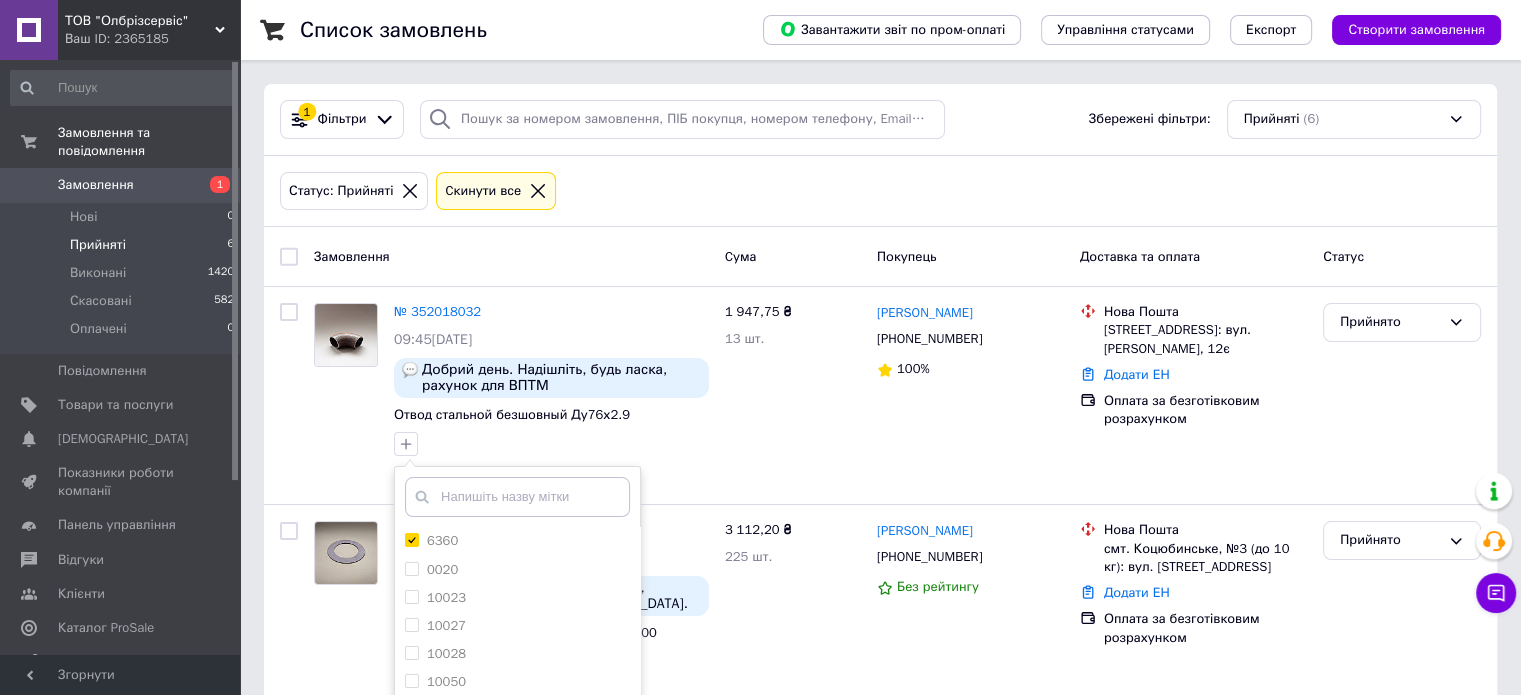 scroll, scrollTop: 400, scrollLeft: 0, axis: vertical 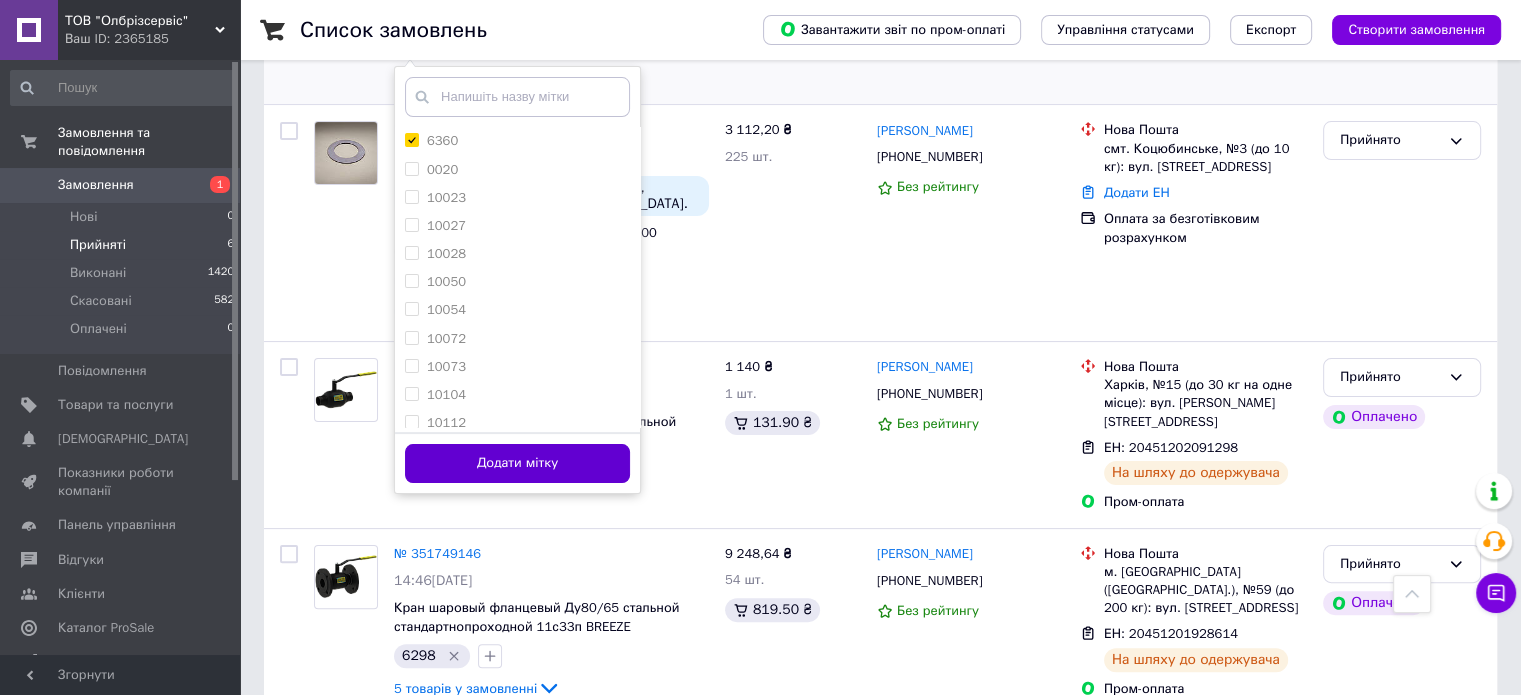 click on "Додати мітку" at bounding box center (517, 463) 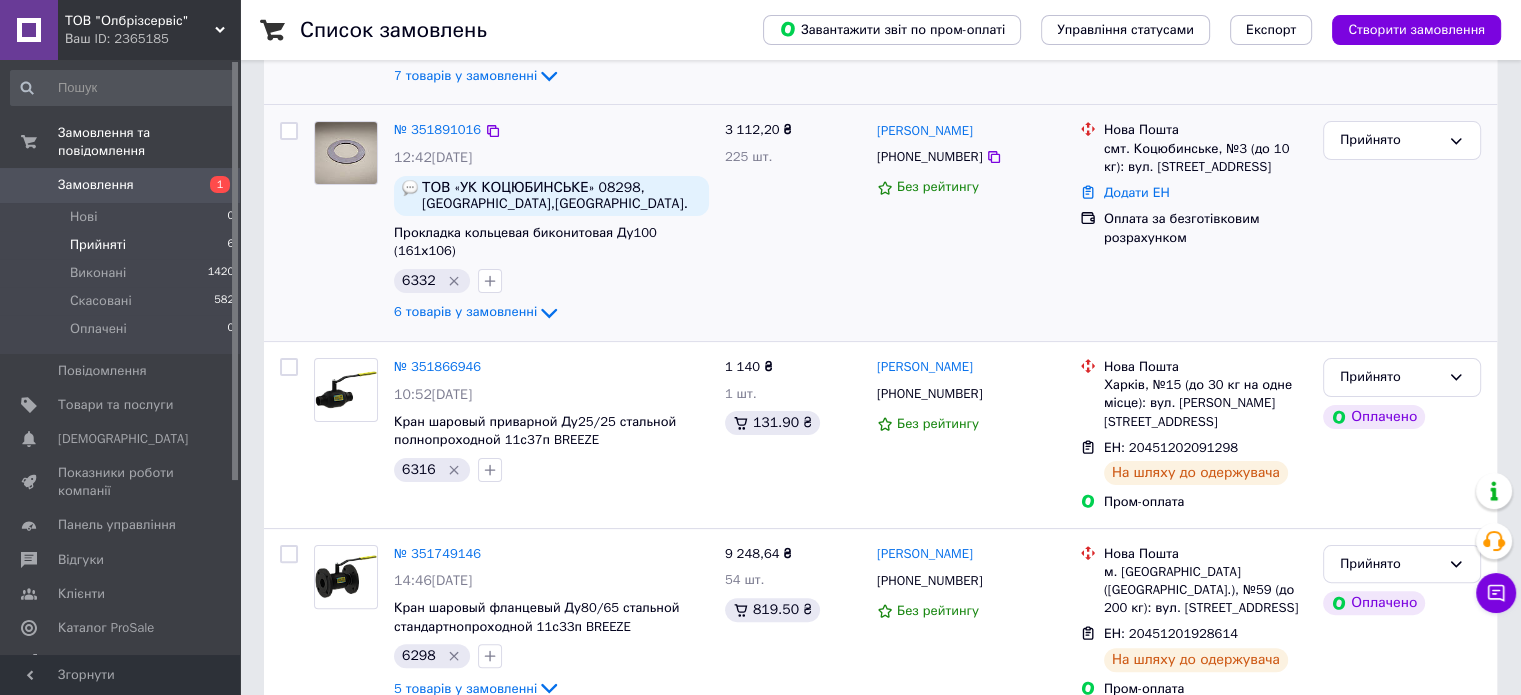 scroll, scrollTop: 0, scrollLeft: 0, axis: both 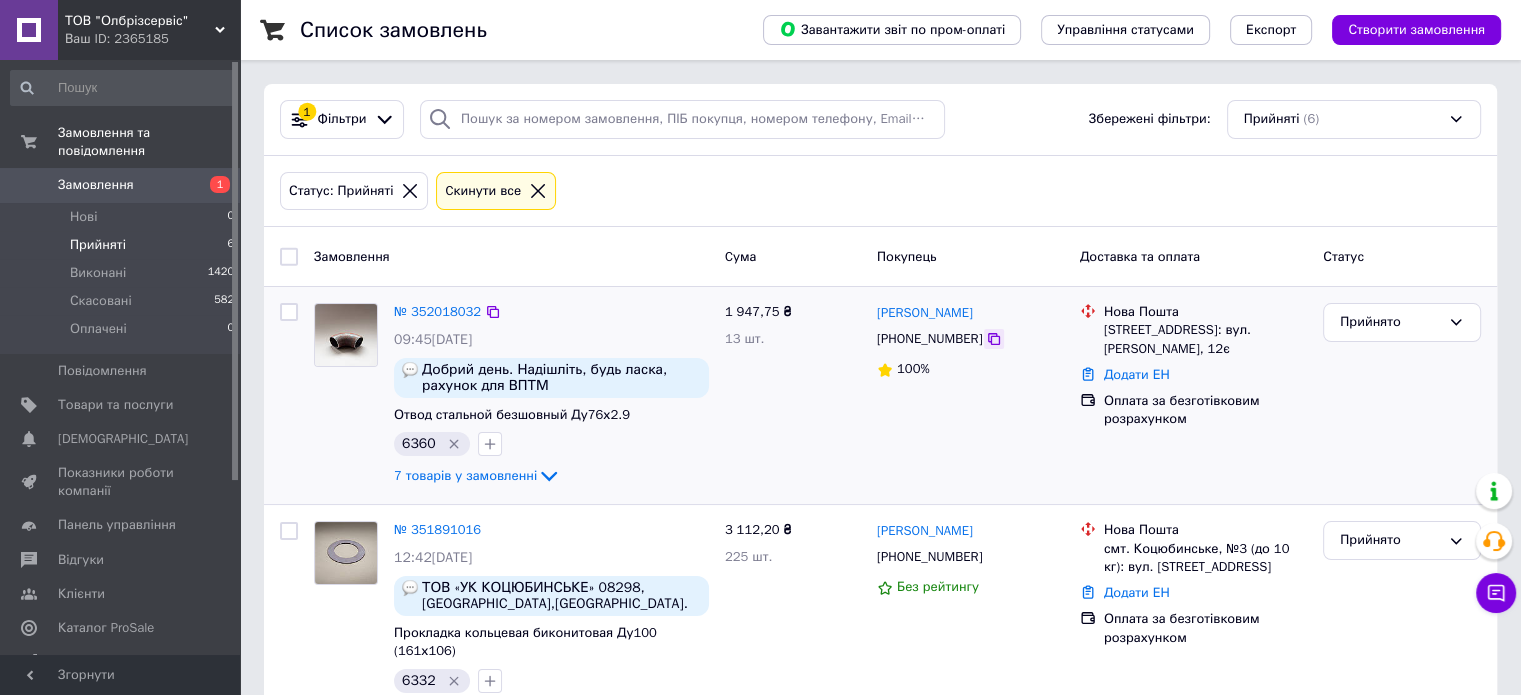 click 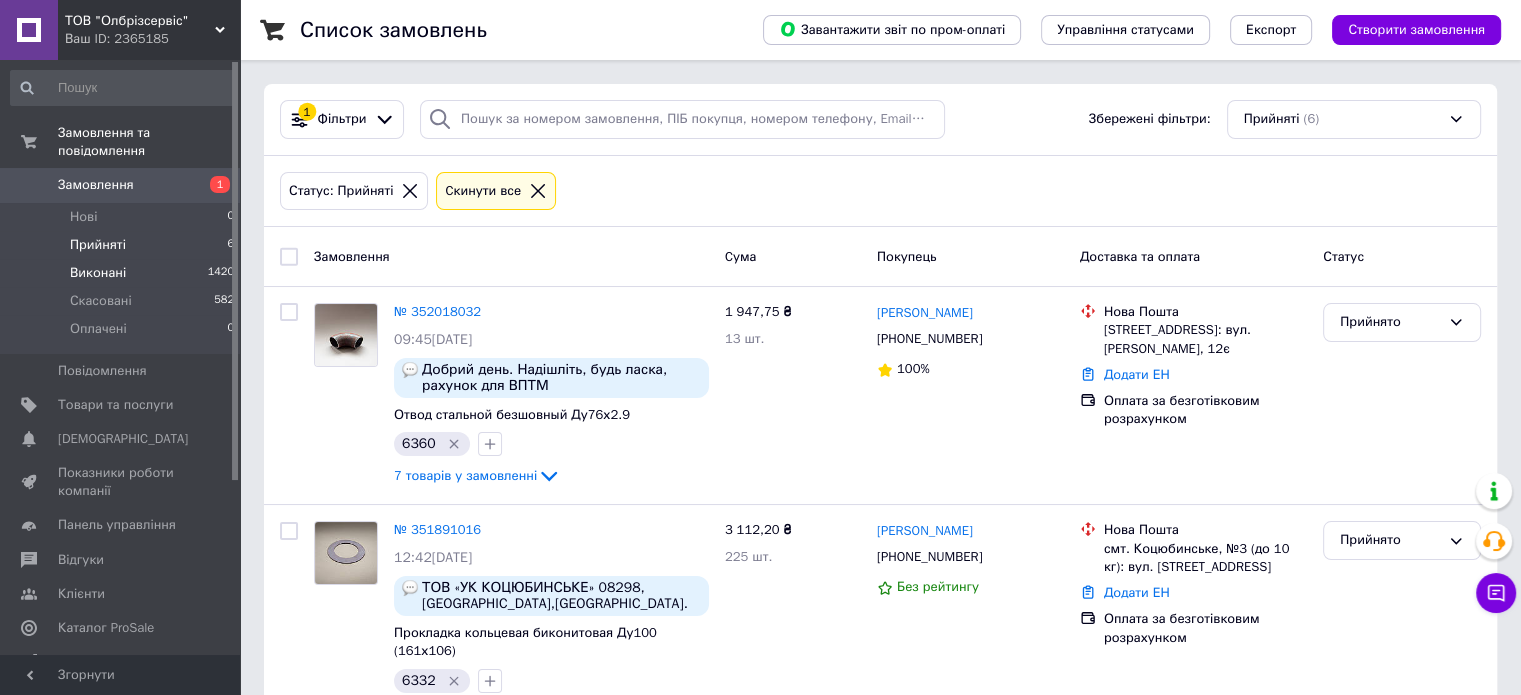 click on "Виконані" at bounding box center (98, 273) 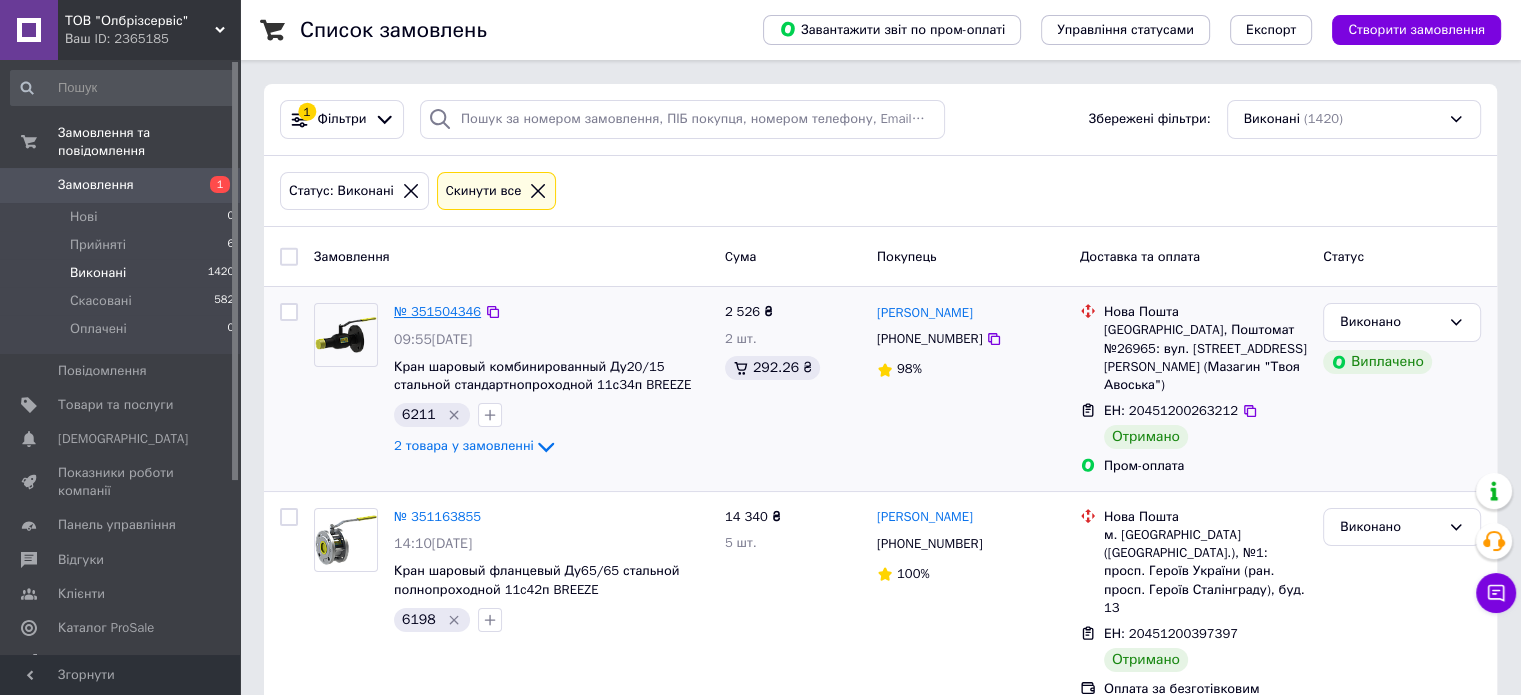 click on "№ 351504346" at bounding box center (437, 311) 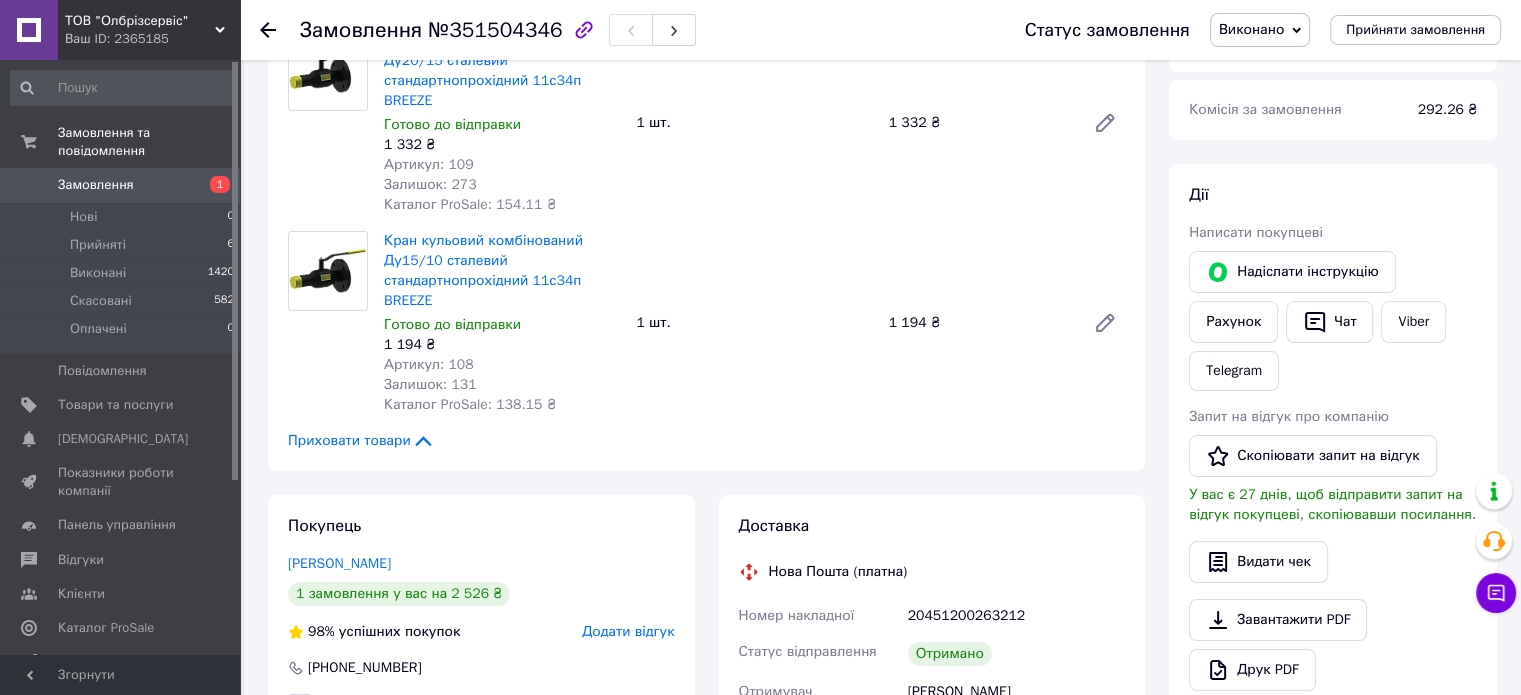 scroll, scrollTop: 400, scrollLeft: 0, axis: vertical 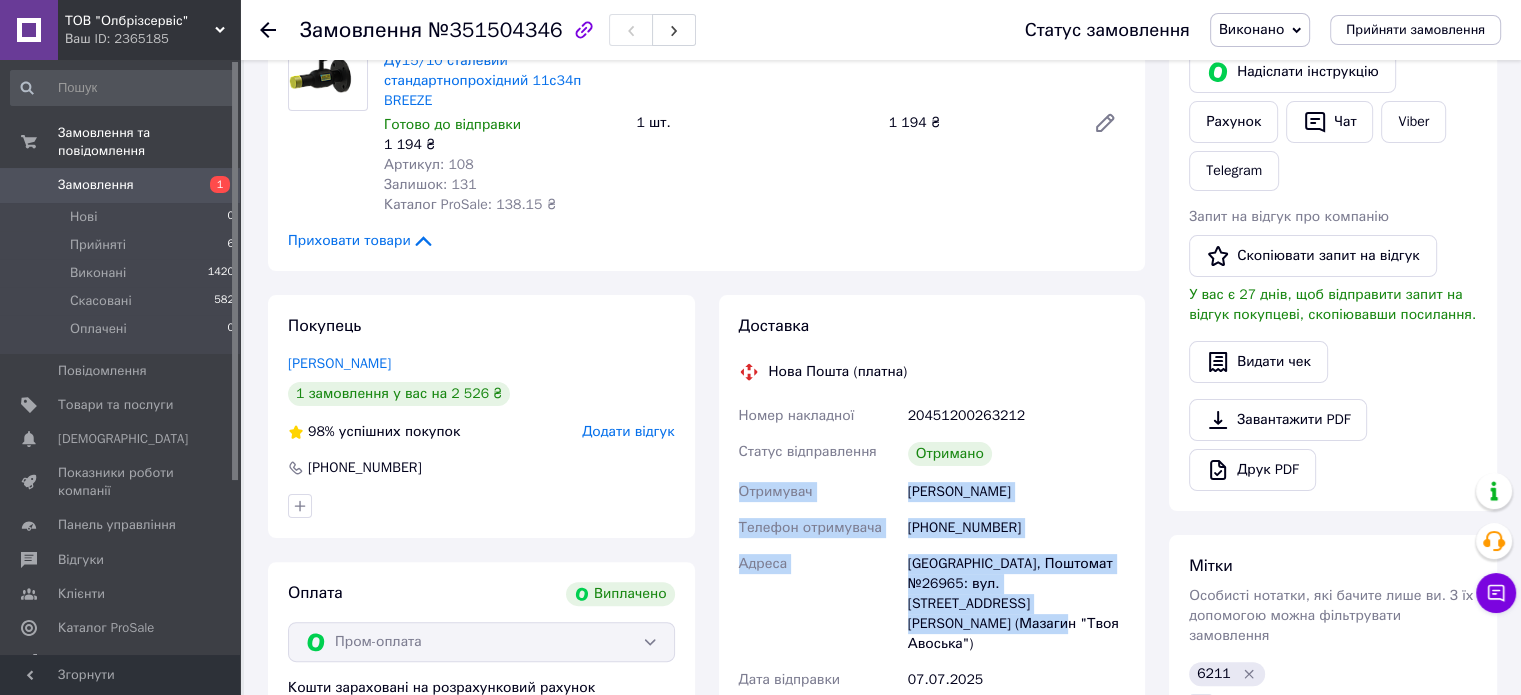 drag, startPoint x: 739, startPoint y: 488, endPoint x: 1100, endPoint y: 608, distance: 380.42212 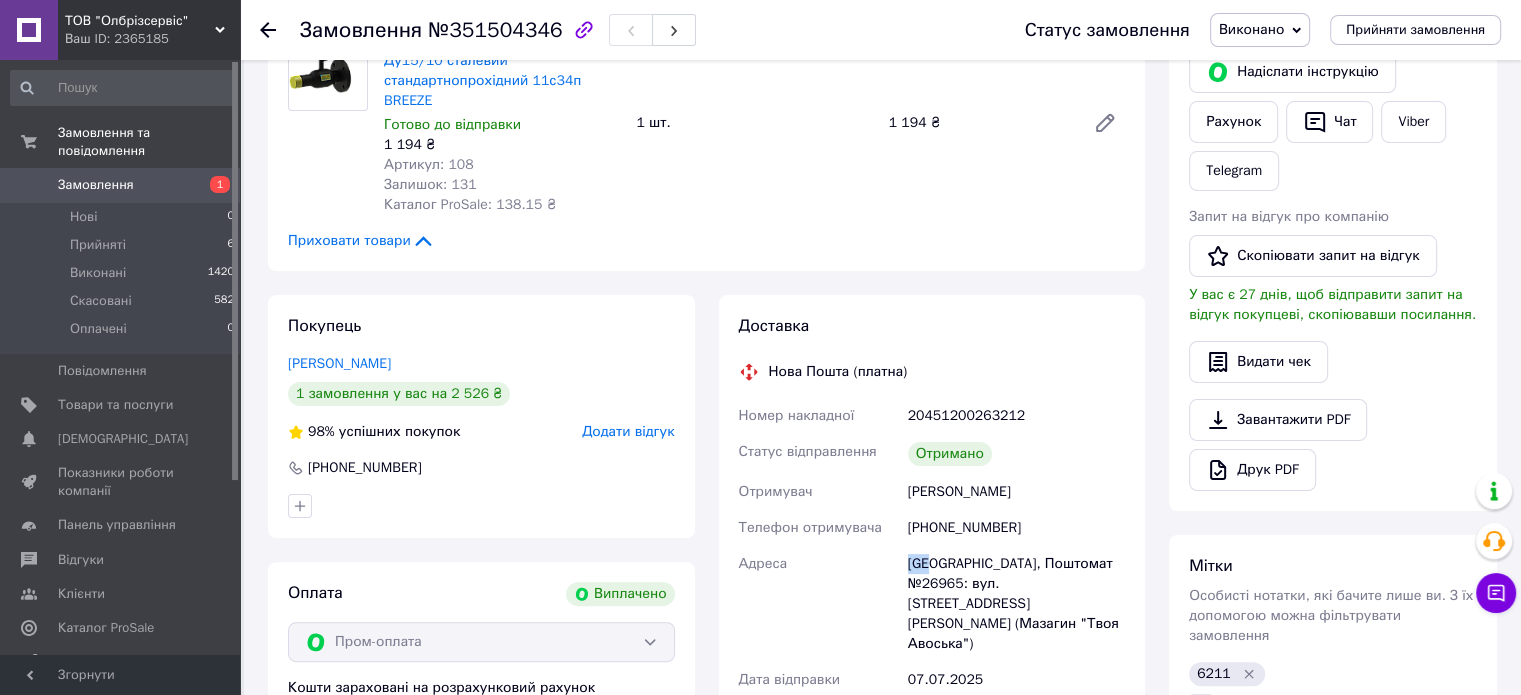 drag, startPoint x: 902, startPoint y: 563, endPoint x: 929, endPoint y: 565, distance: 27.073973 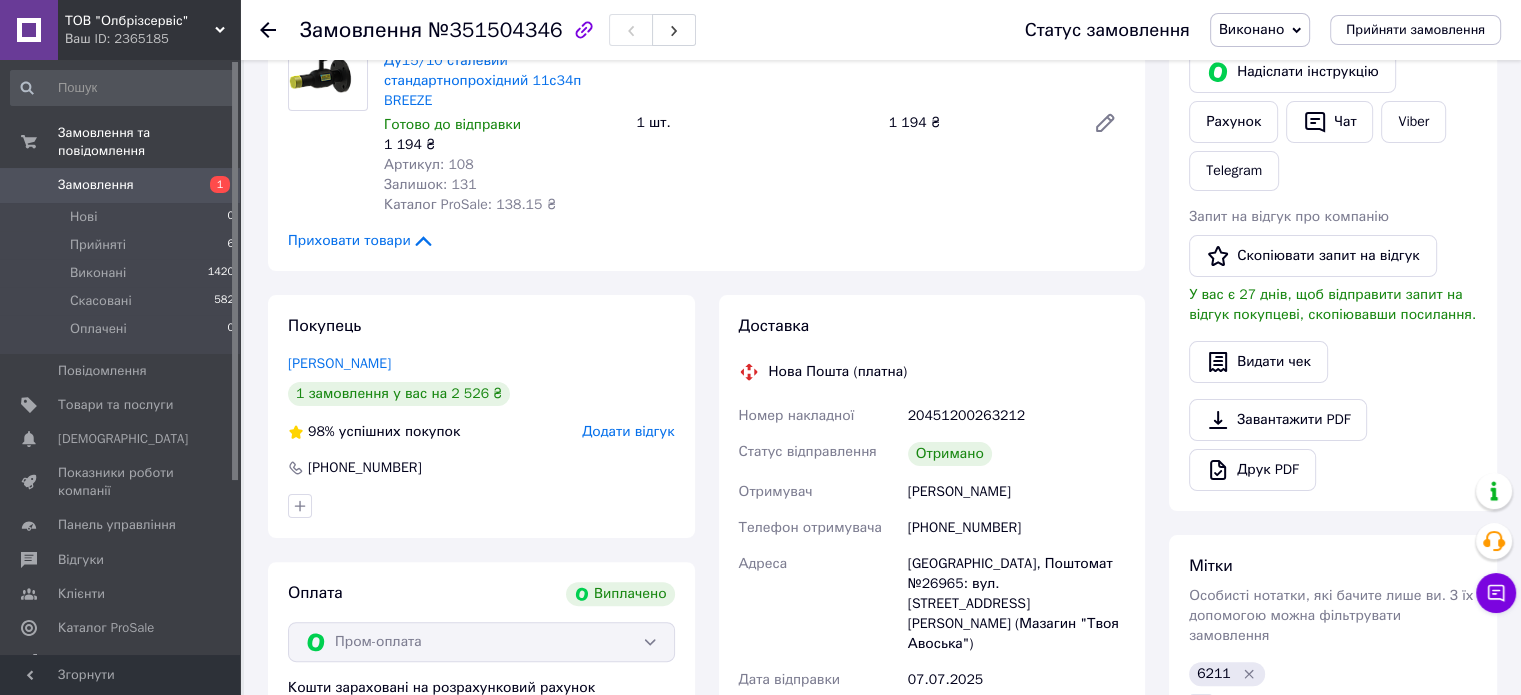 click on "Вінниця, Поштомат №26965: вул. Академіка Янгеля, 43-А (Мазагин "Твоя Авоська")" at bounding box center (1016, 604) 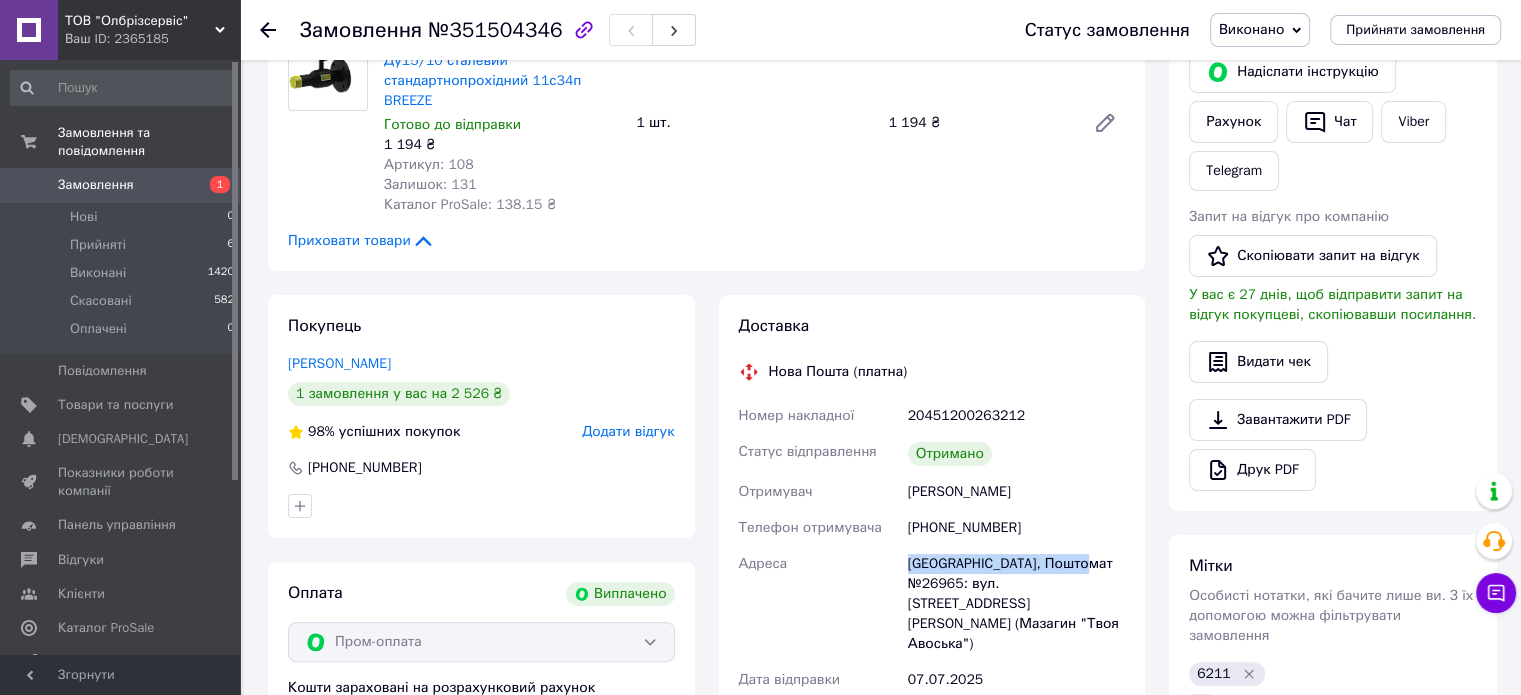 drag, startPoint x: 906, startPoint y: 561, endPoint x: 1056, endPoint y: 566, distance: 150.08331 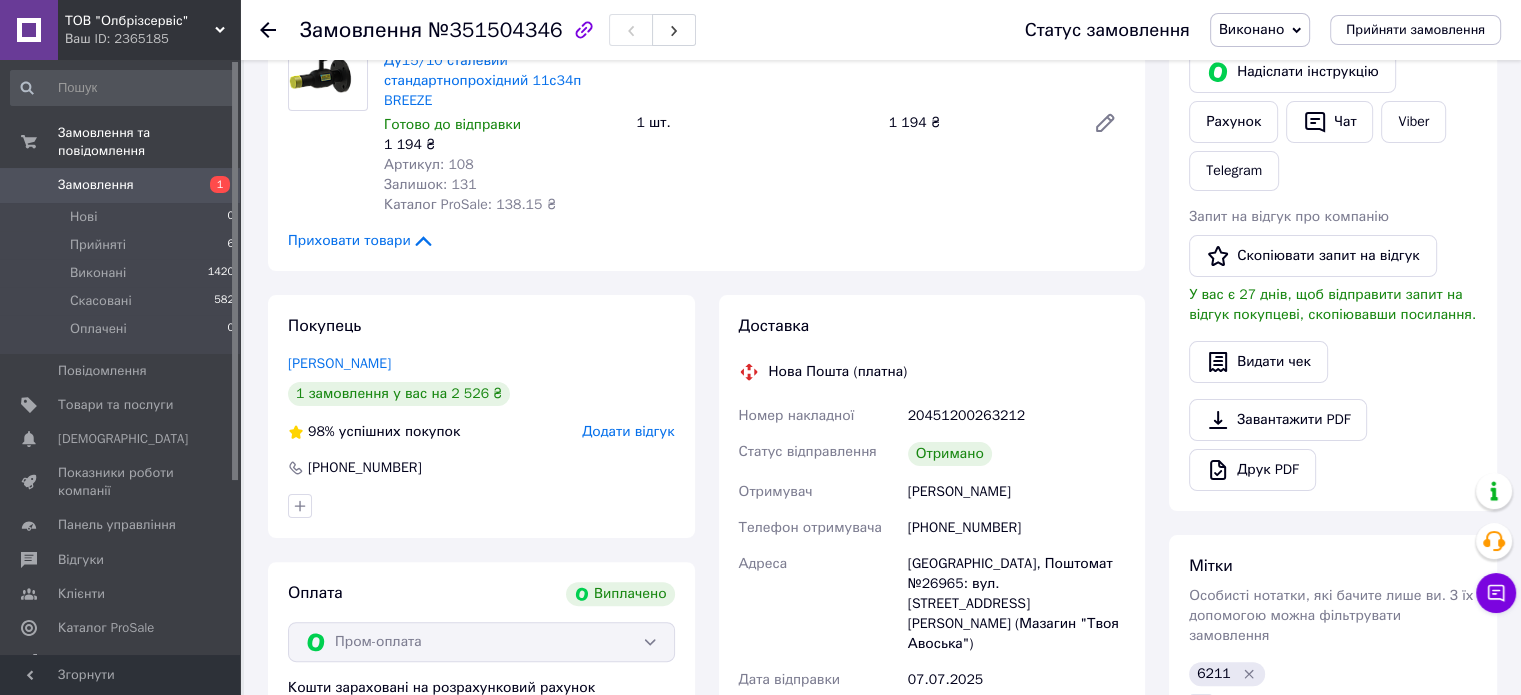 drag, startPoint x: 1049, startPoint y: 567, endPoint x: 921, endPoint y: 589, distance: 129.87686 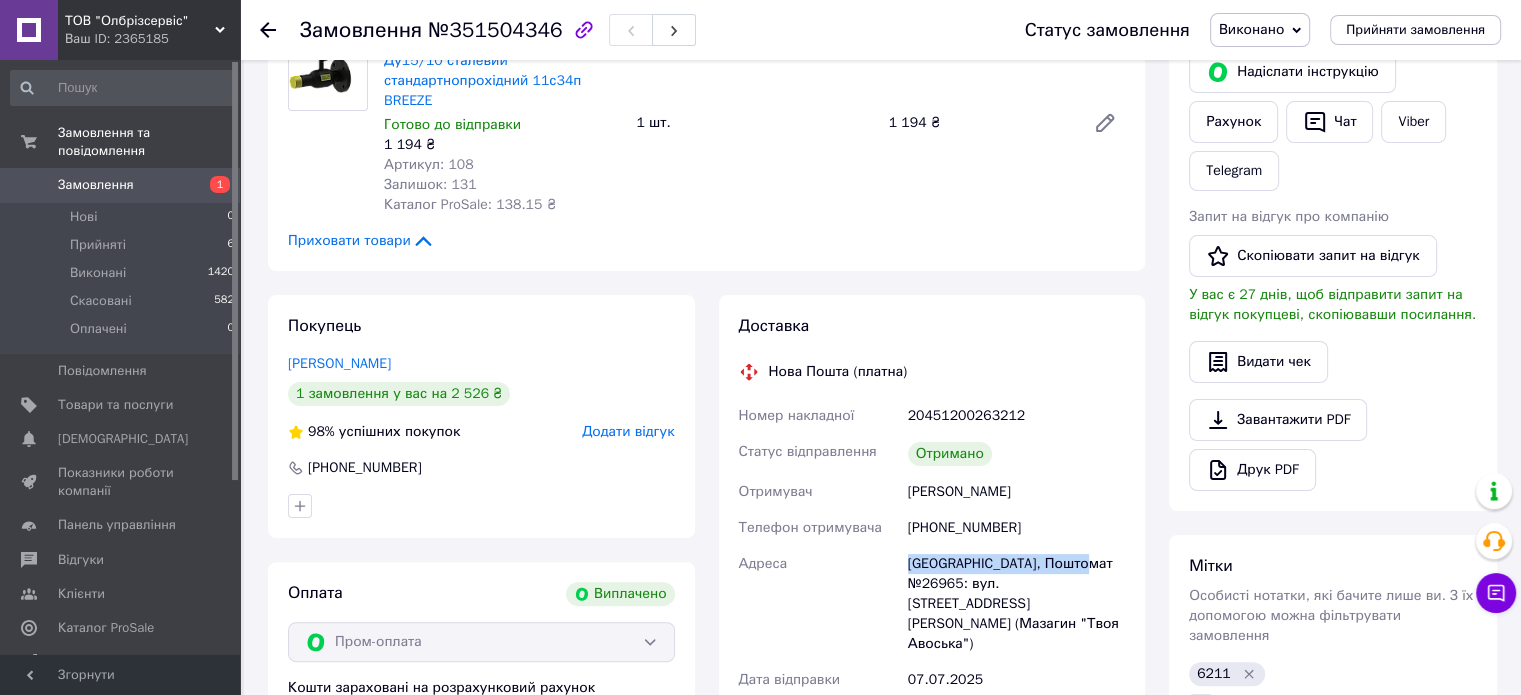 drag, startPoint x: 911, startPoint y: 559, endPoint x: 1077, endPoint y: 567, distance: 166.19266 